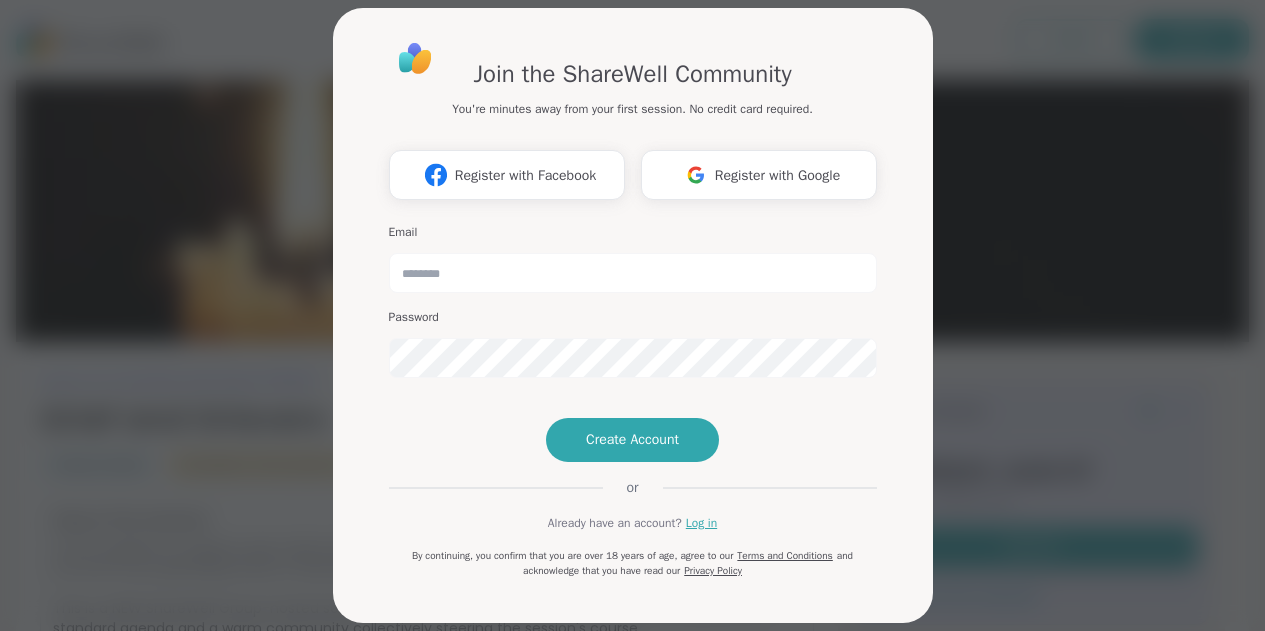scroll, scrollTop: 0, scrollLeft: 0, axis: both 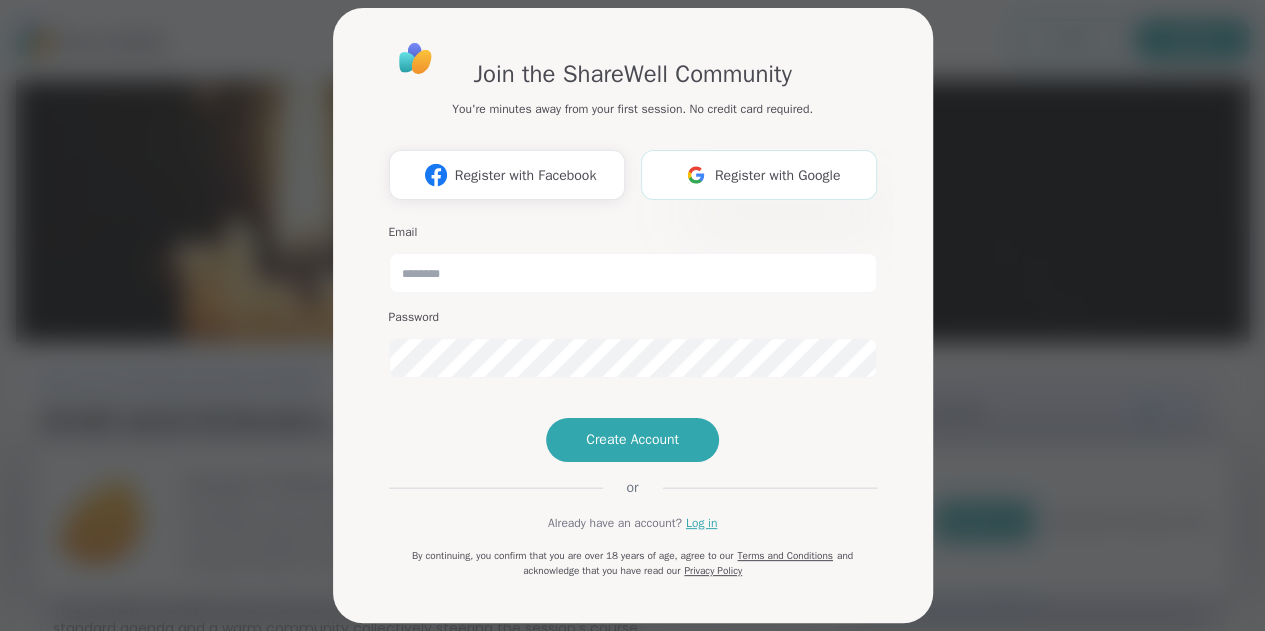 click on "Register with Google" at bounding box center [759, 175] 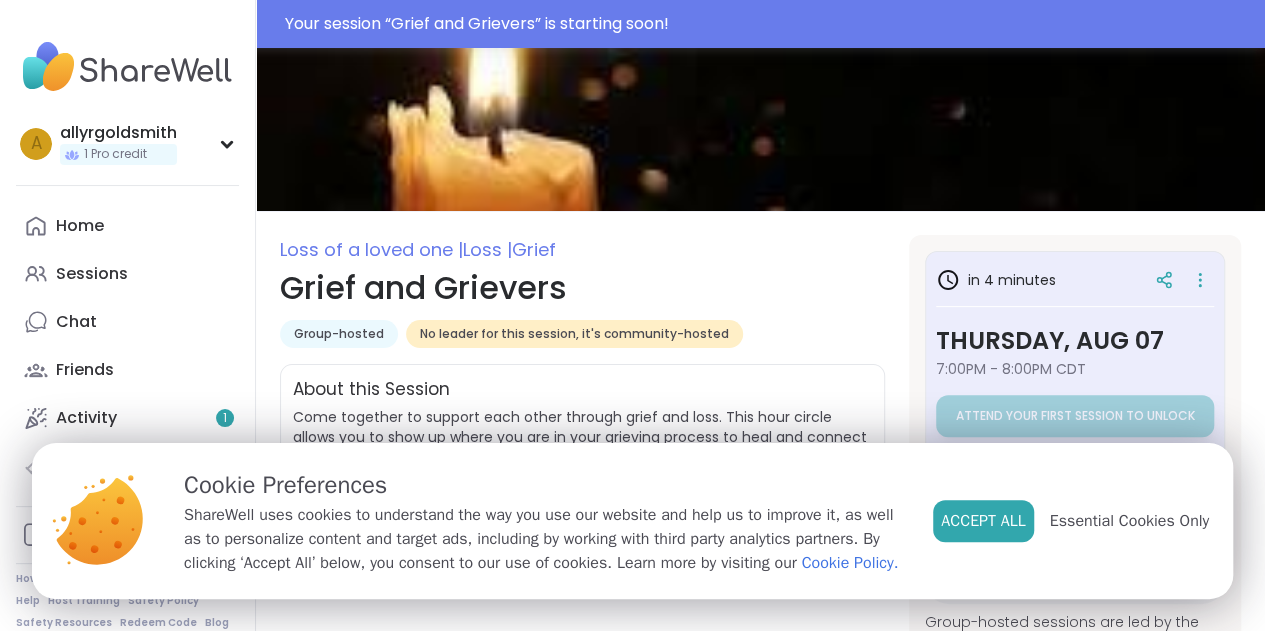 scroll, scrollTop: 118, scrollLeft: 0, axis: vertical 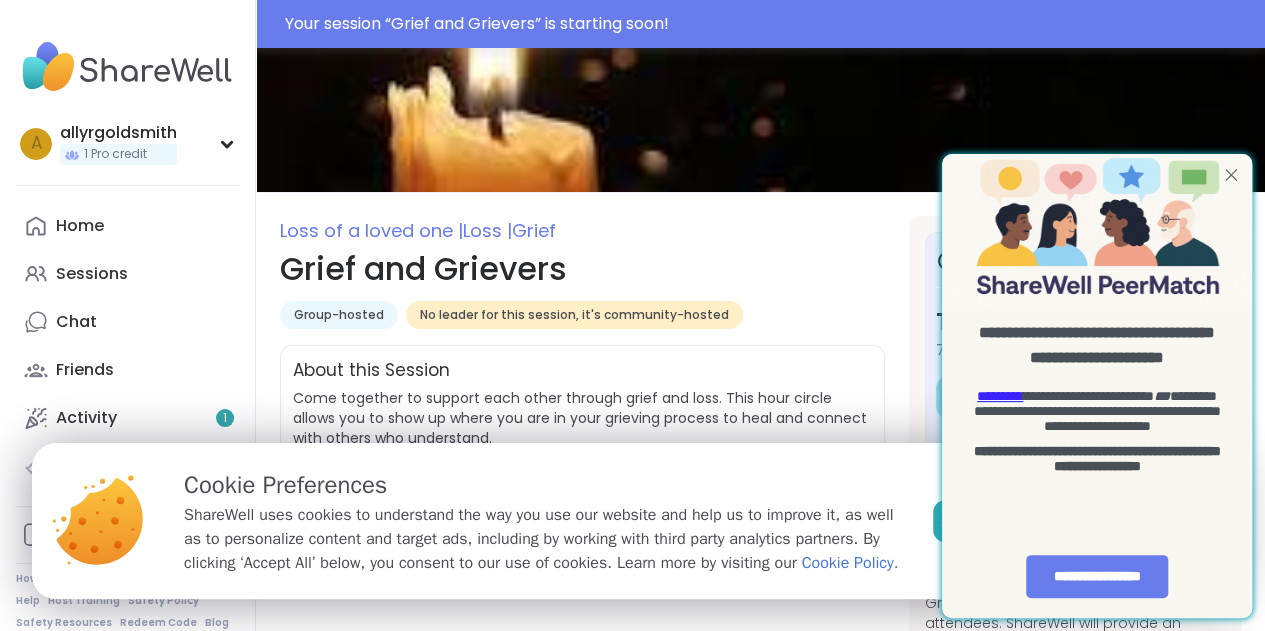 click at bounding box center (1231, 175) 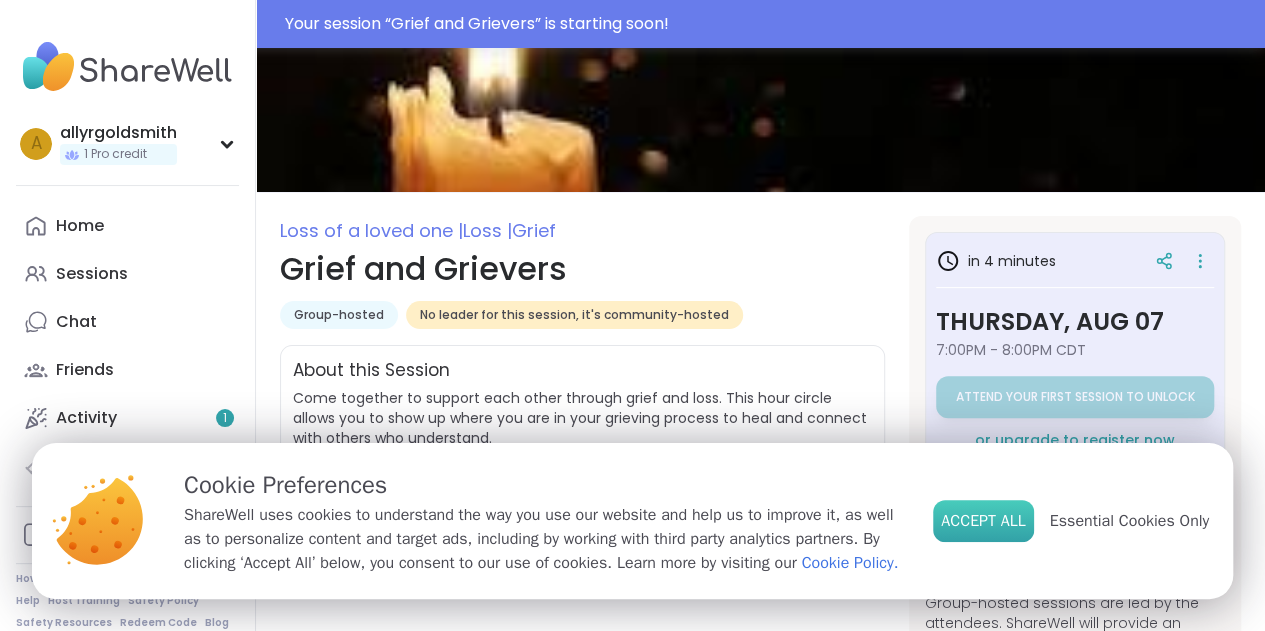 click on "Accept All" at bounding box center [983, 521] 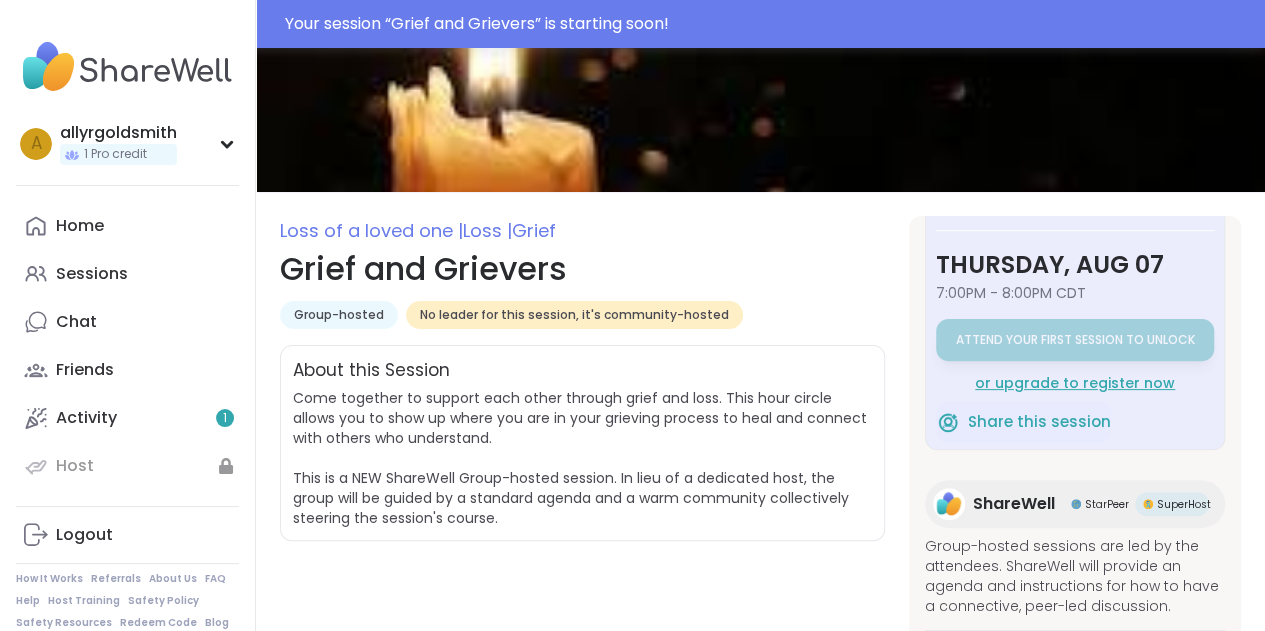 scroll, scrollTop: 60, scrollLeft: 0, axis: vertical 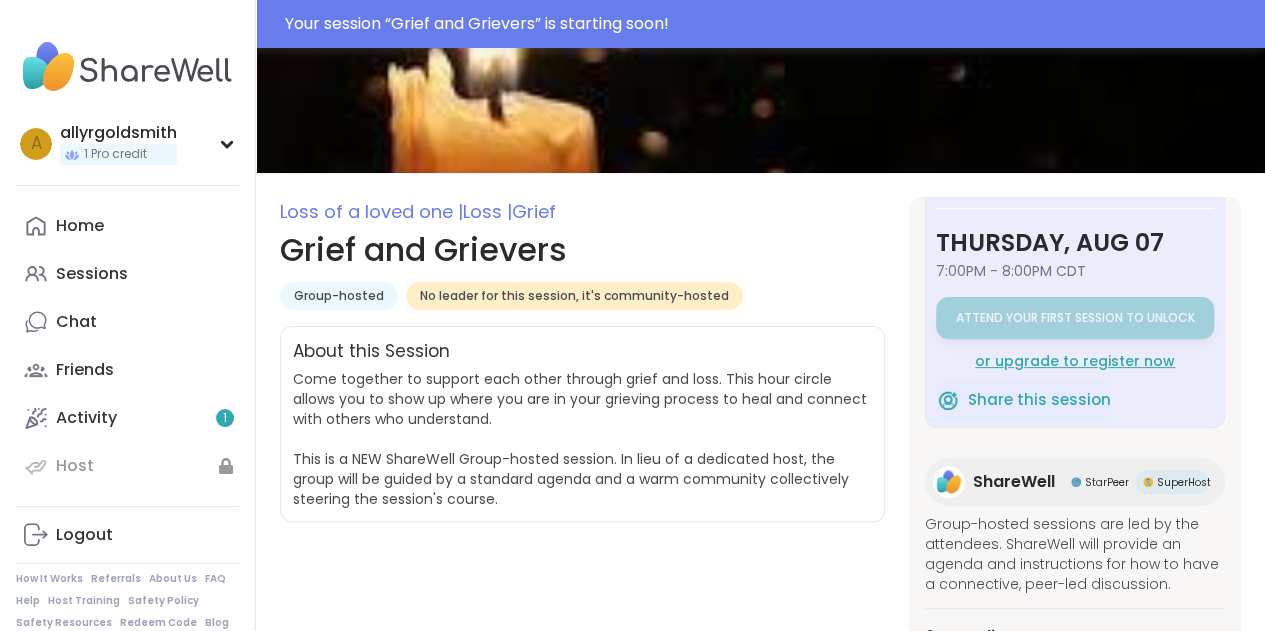 click on "or upgrade to register now" at bounding box center [1075, 361] 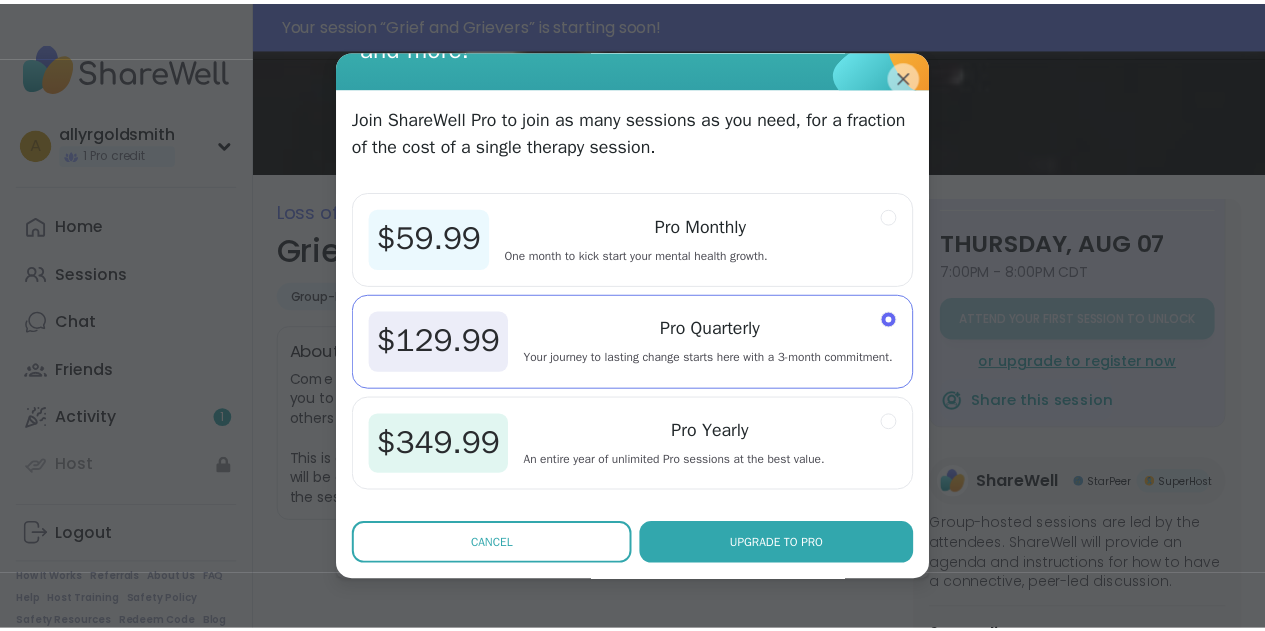 scroll, scrollTop: 0, scrollLeft: 0, axis: both 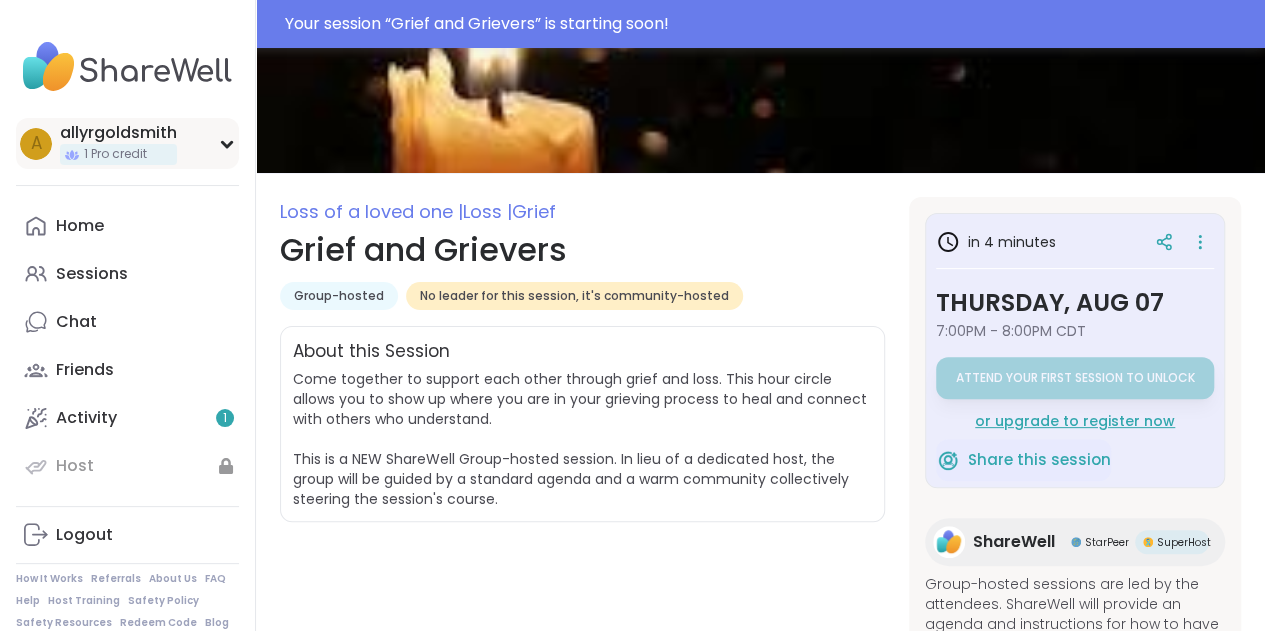 click on "1 Pro credit" at bounding box center (118, 154) 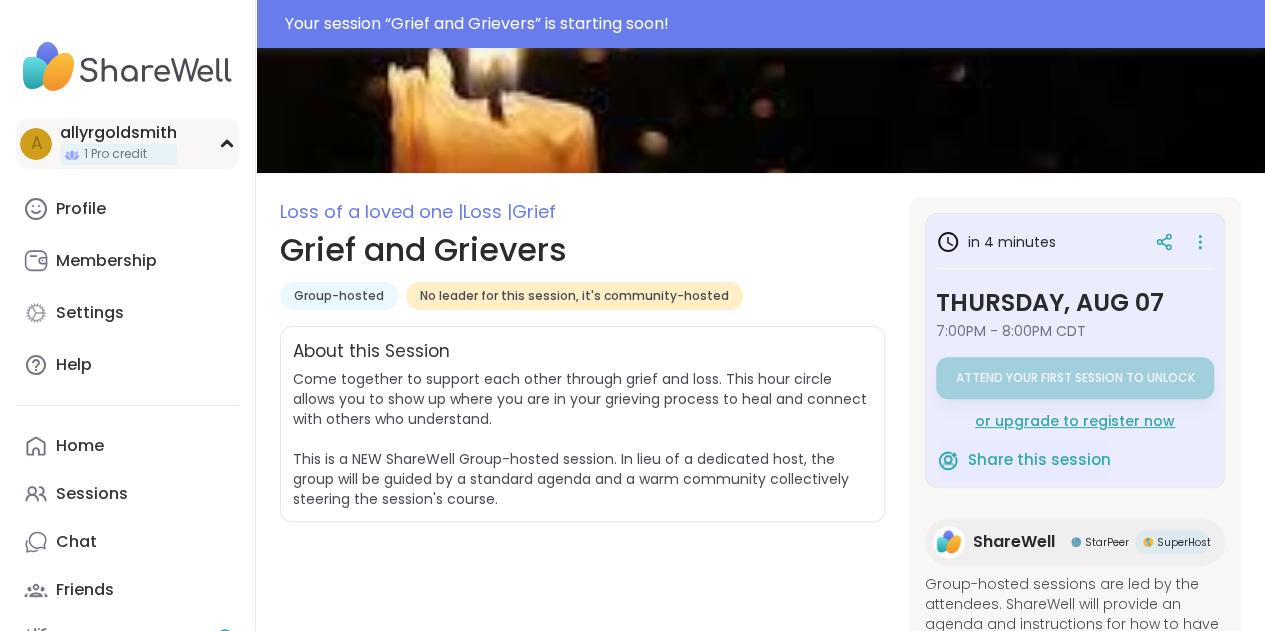 click on "1 Pro credit" at bounding box center (118, 154) 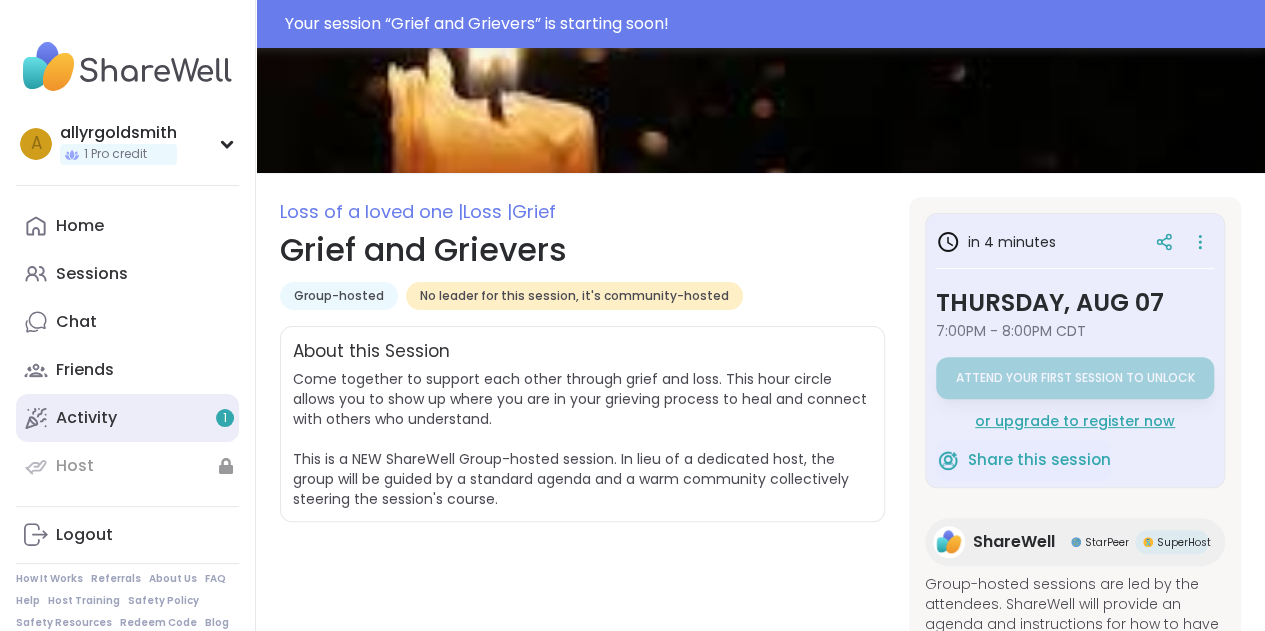 click on "Activity 1" at bounding box center (127, 418) 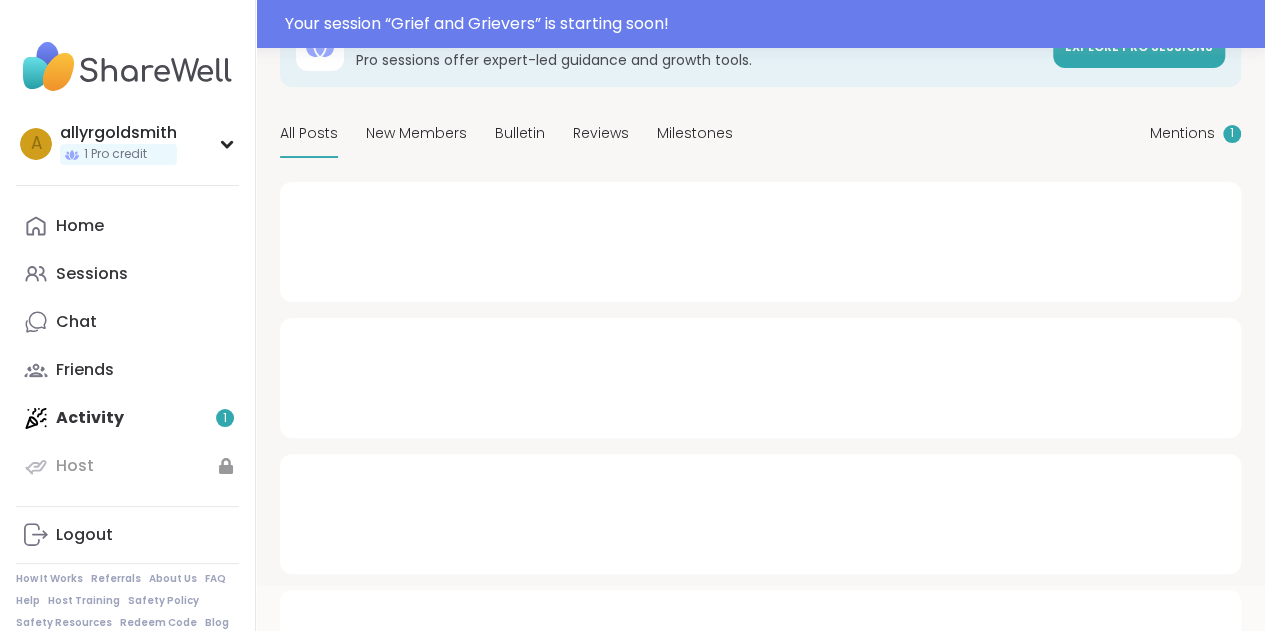 scroll, scrollTop: 0, scrollLeft: 0, axis: both 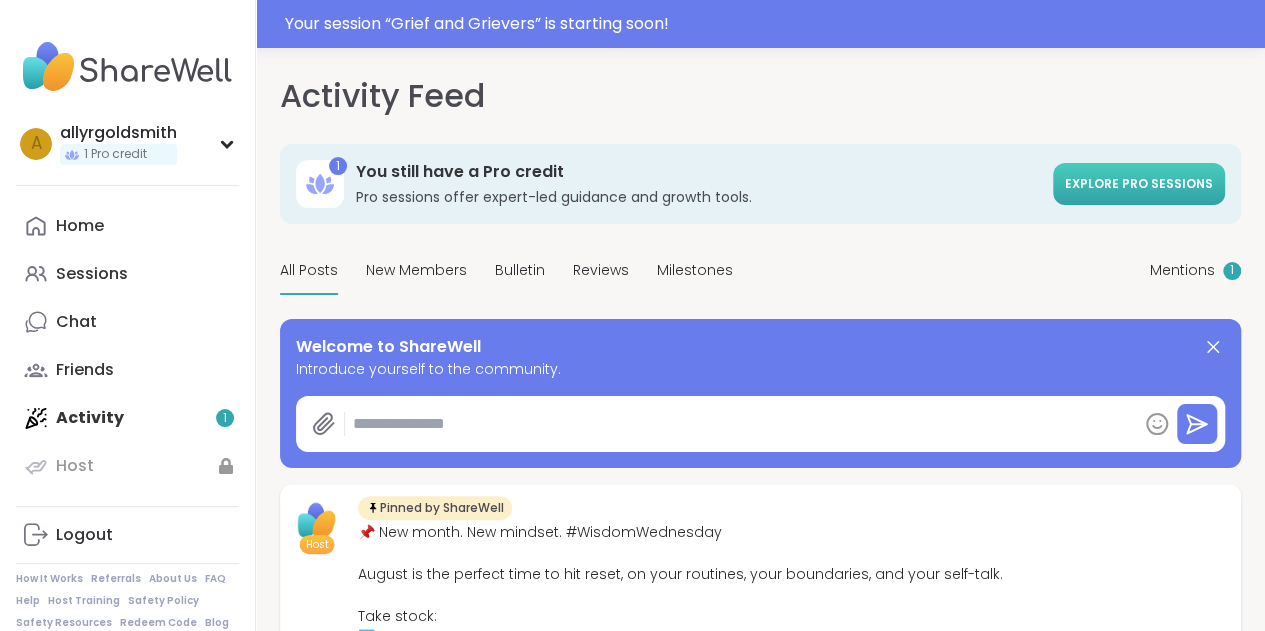 click on "Explore Pro sessions" at bounding box center [1139, 184] 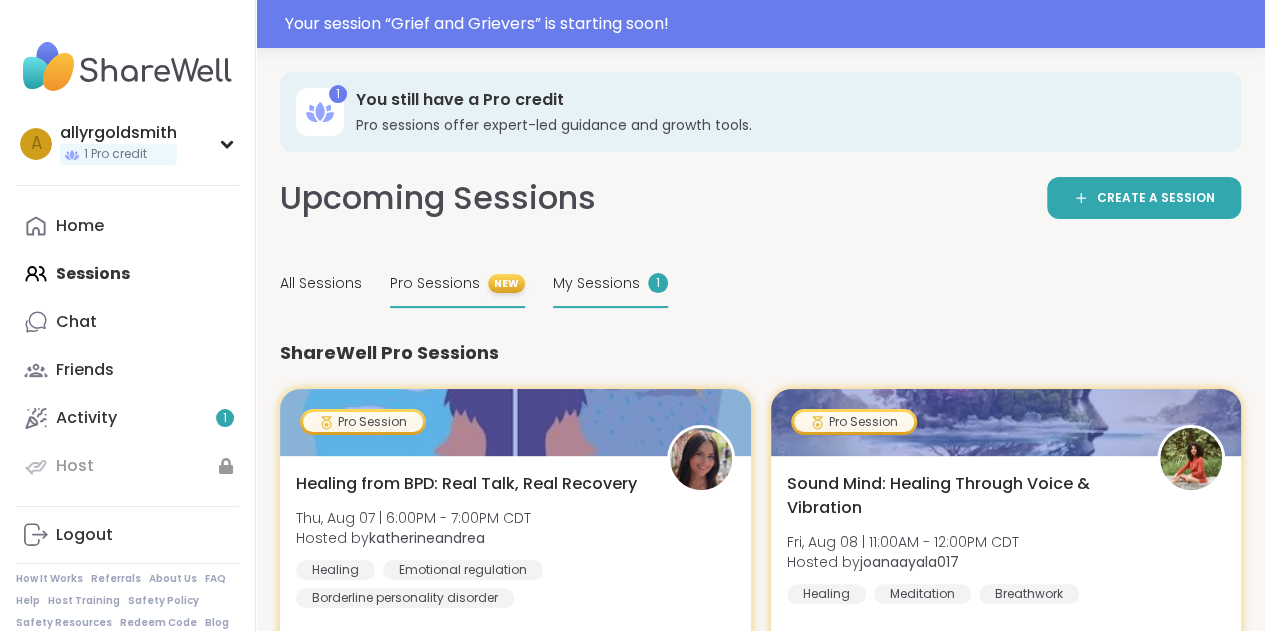 click on "My Sessions 1" at bounding box center [610, 284] 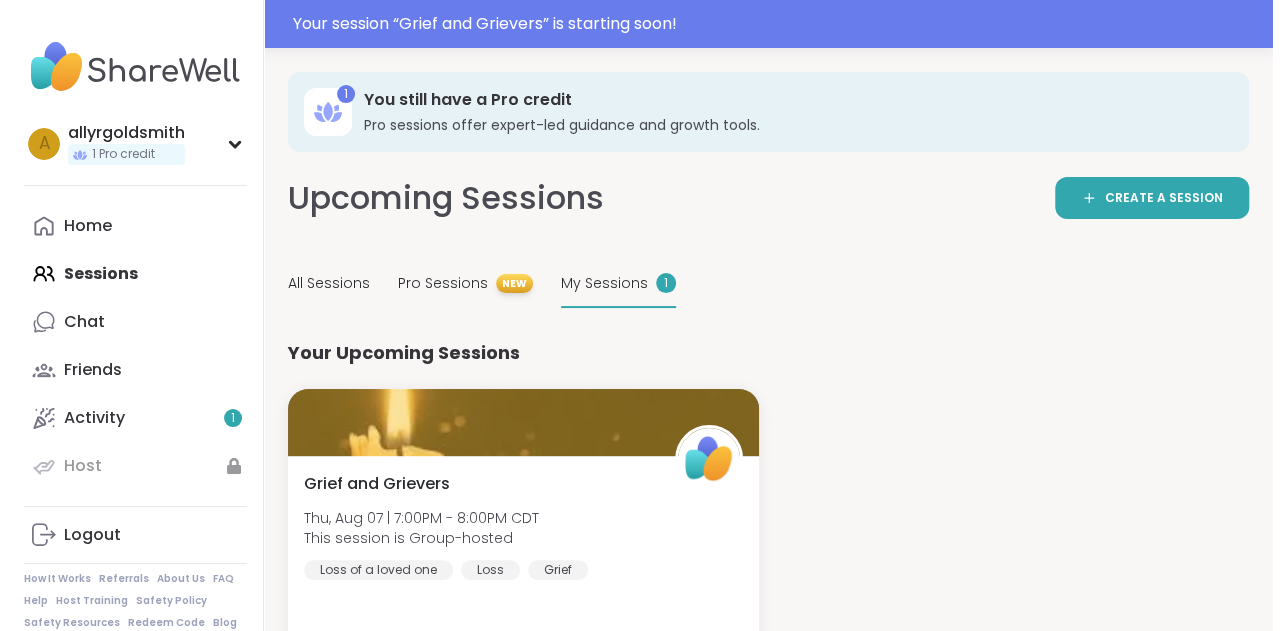 scroll, scrollTop: 78, scrollLeft: 0, axis: vertical 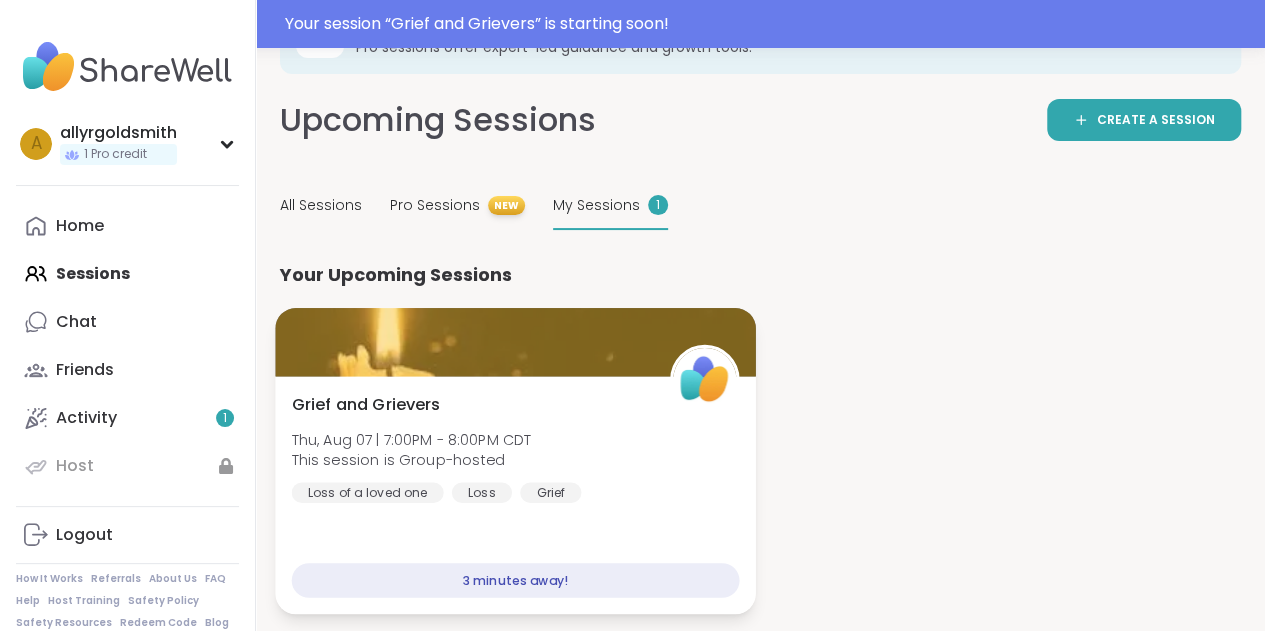 click on "Grief and Grievers Thu, Aug 07 | 7:00PM - 8:00PM CDT This session is Group-hosted Loss of a loved one Loss Grief 3 minutes away!" at bounding box center [515, 495] 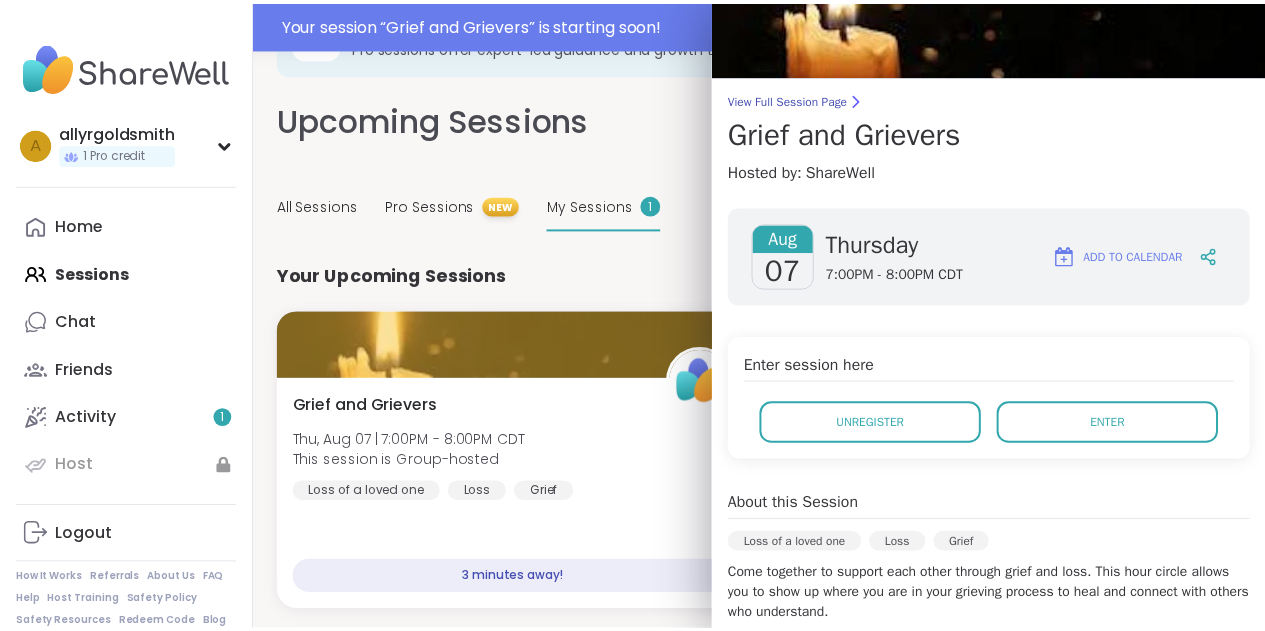 scroll, scrollTop: 86, scrollLeft: 0, axis: vertical 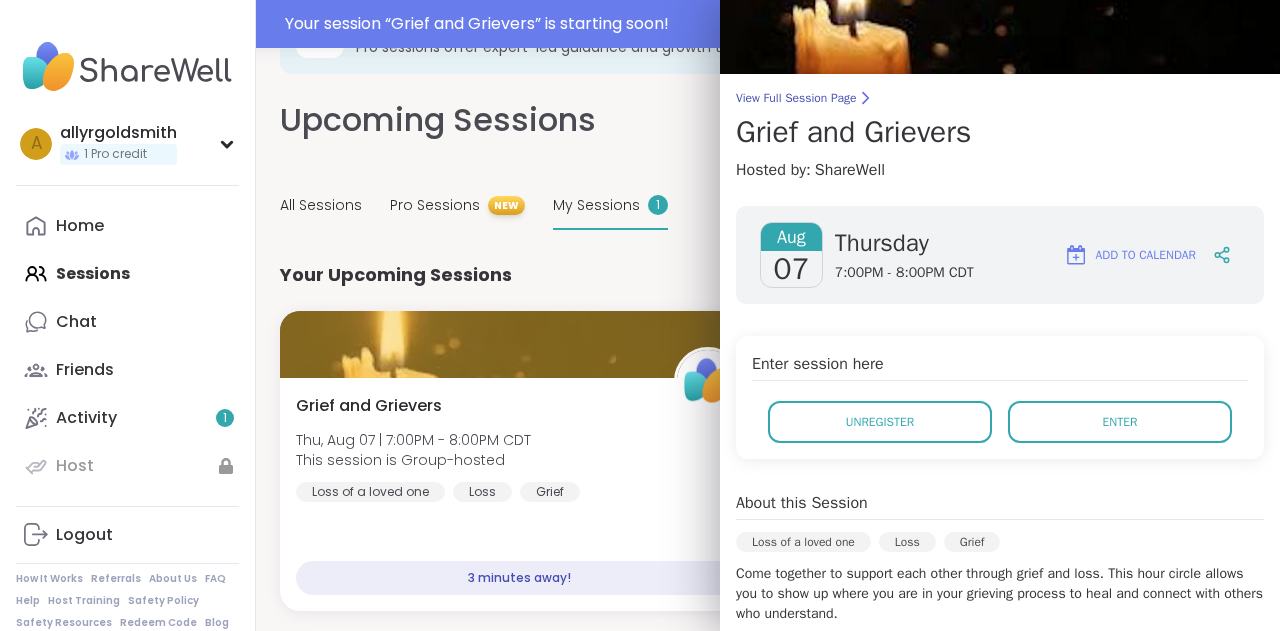 click on "Enter" at bounding box center (1120, 422) 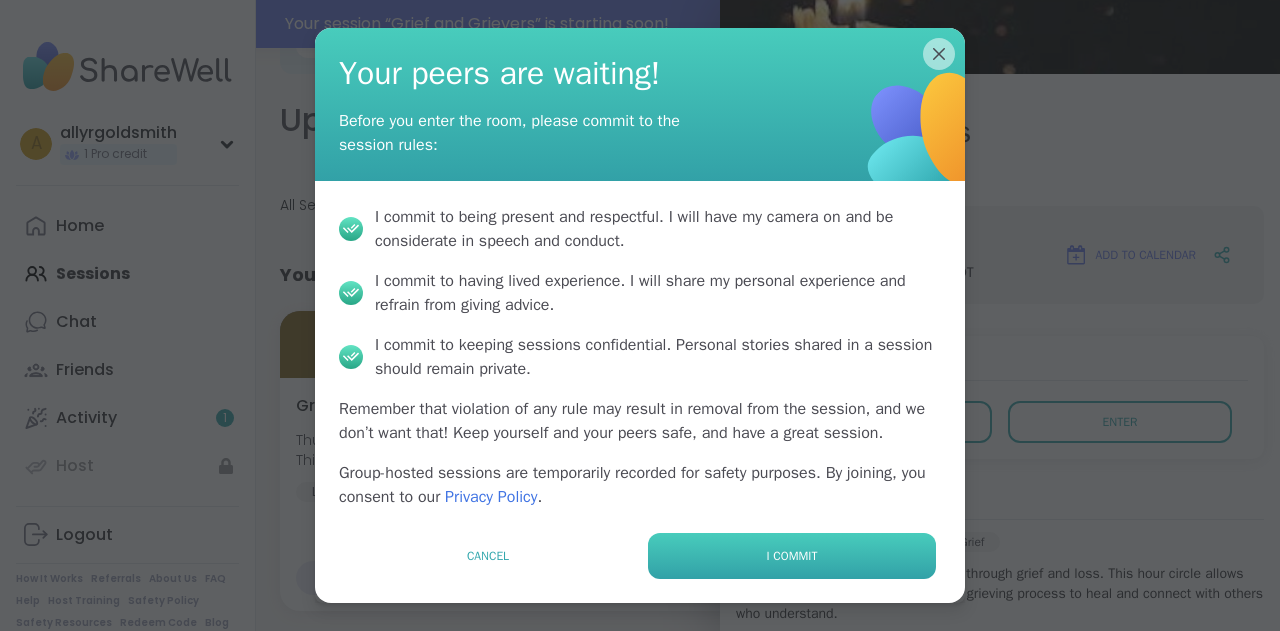 click on "I commit" at bounding box center [792, 556] 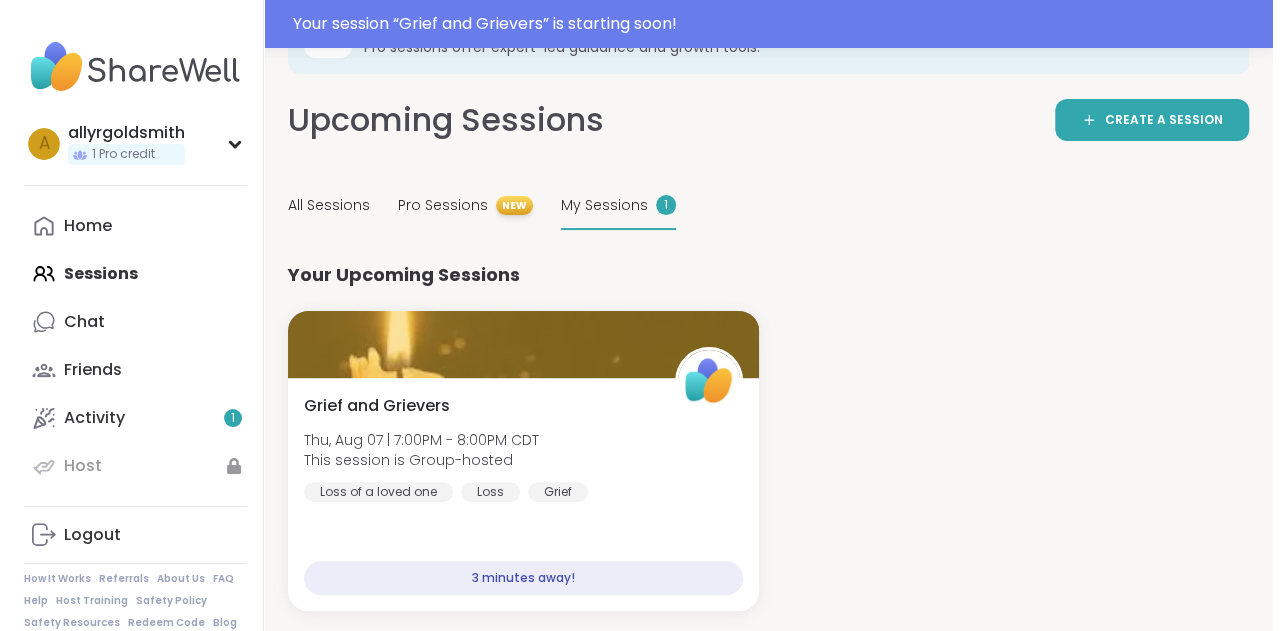 scroll, scrollTop: 0, scrollLeft: 0, axis: both 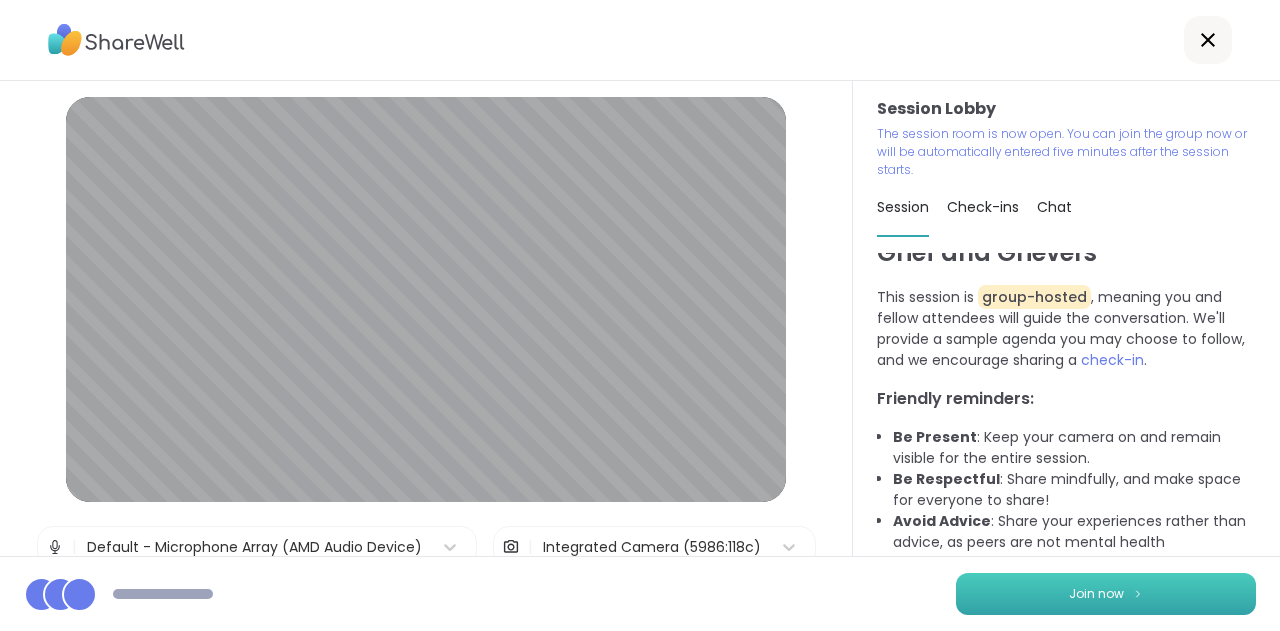 click on "Join now" at bounding box center (1106, 594) 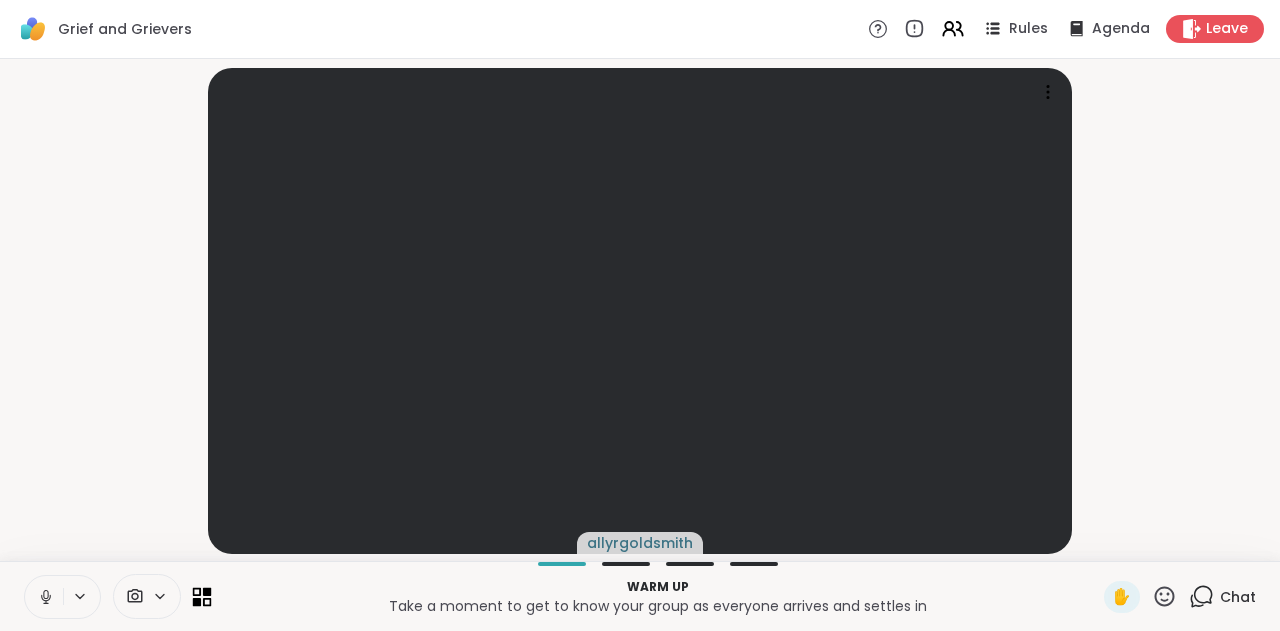 click 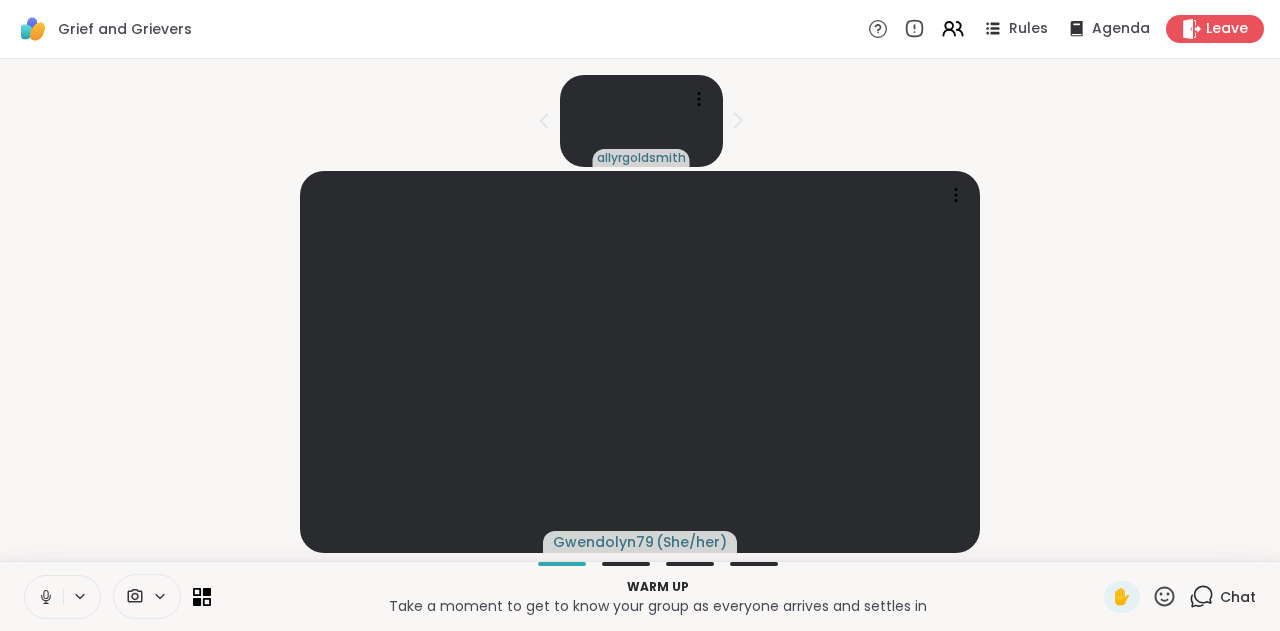 click at bounding box center [639, 362] 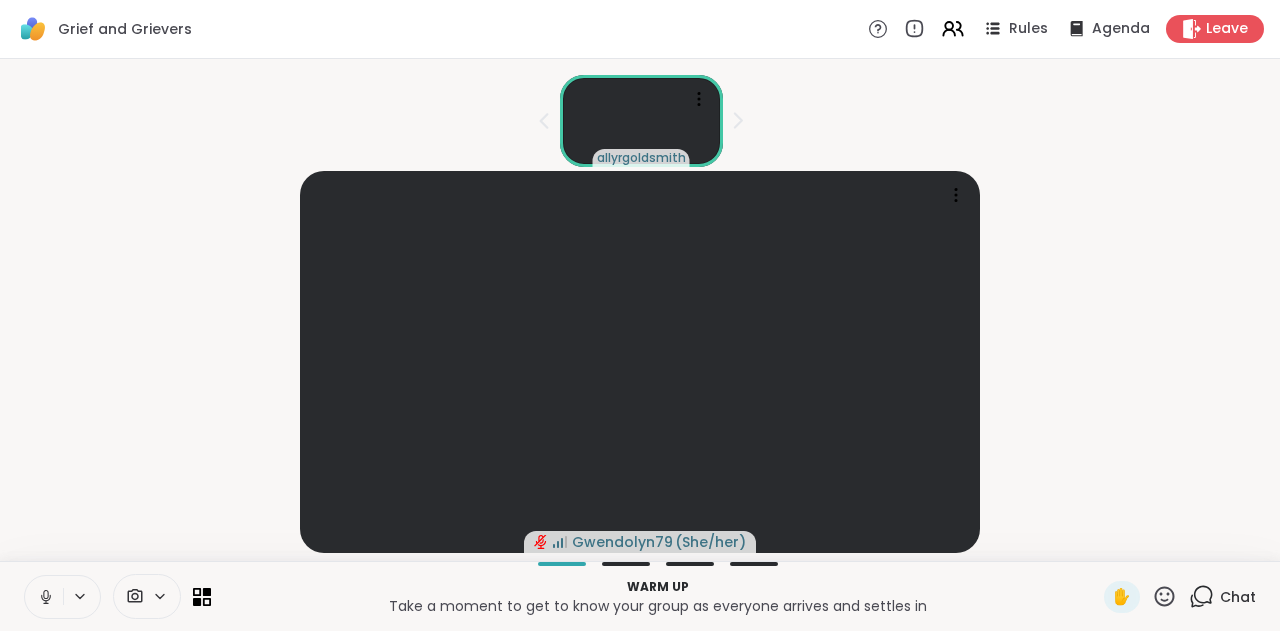click on "Warm up Take a moment to get to know your group as everyone arrives and settles in ✋ Chat" at bounding box center (640, 596) 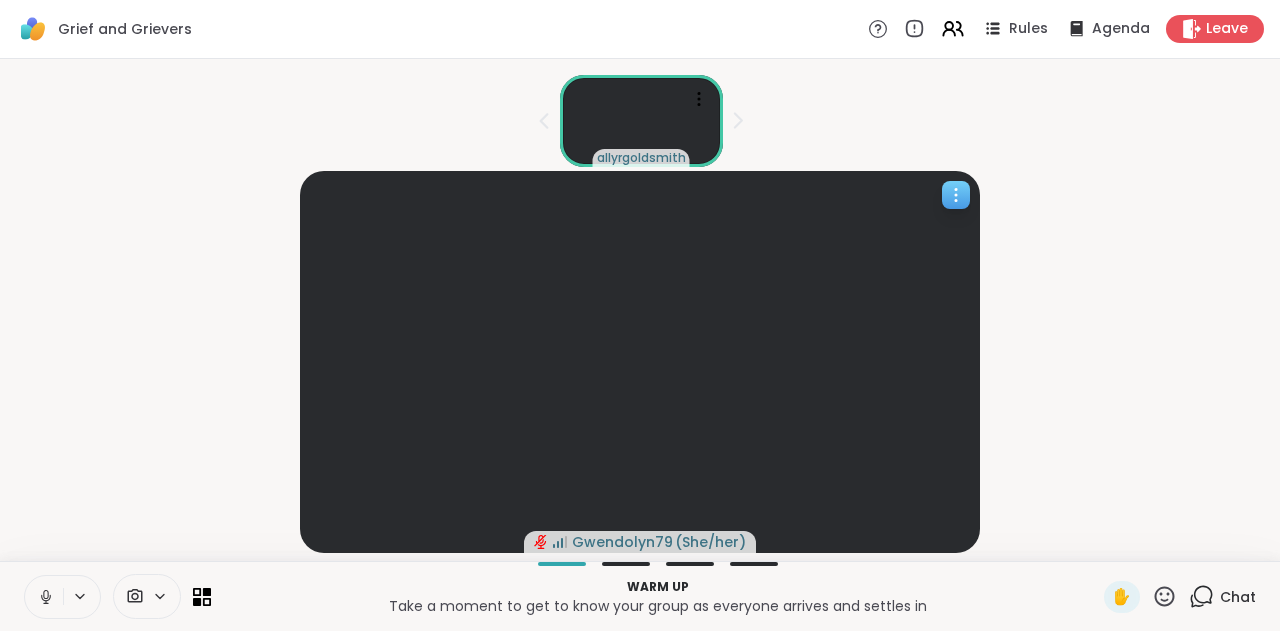 scroll, scrollTop: 0, scrollLeft: 0, axis: both 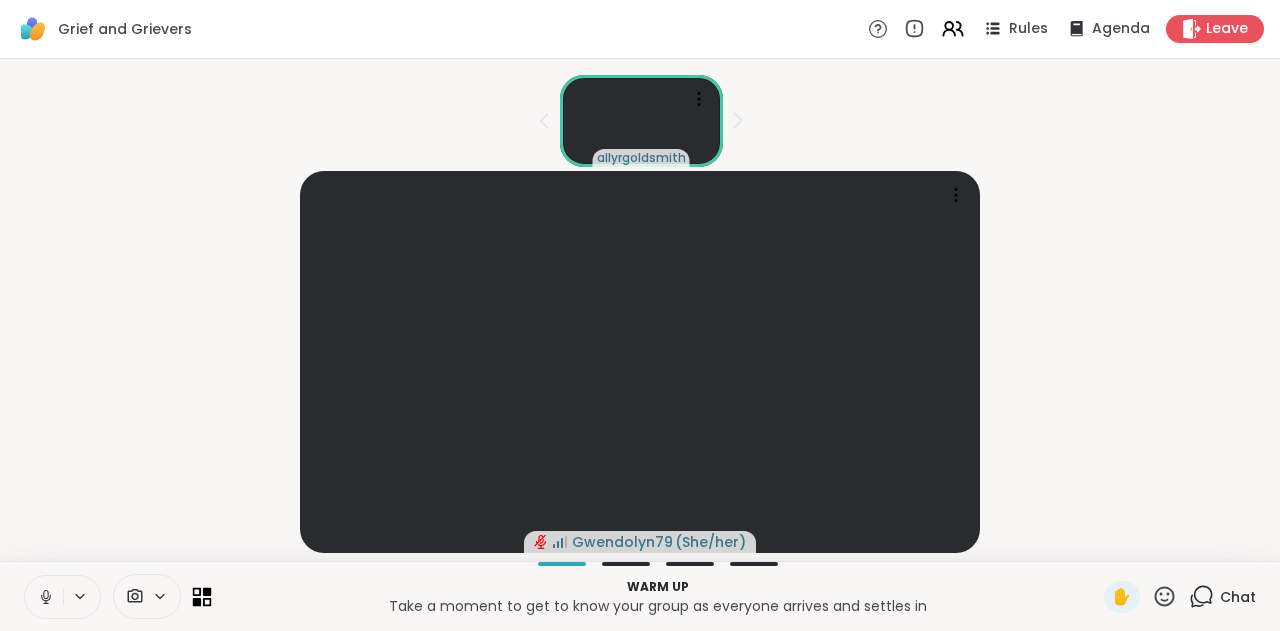 click 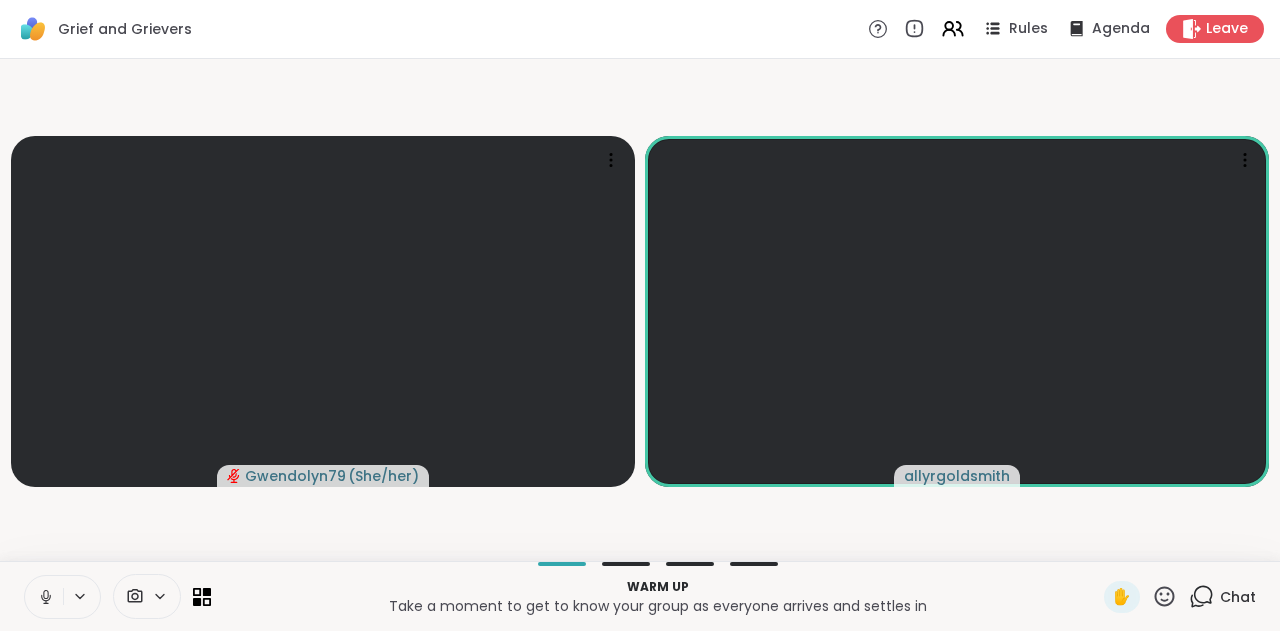 click 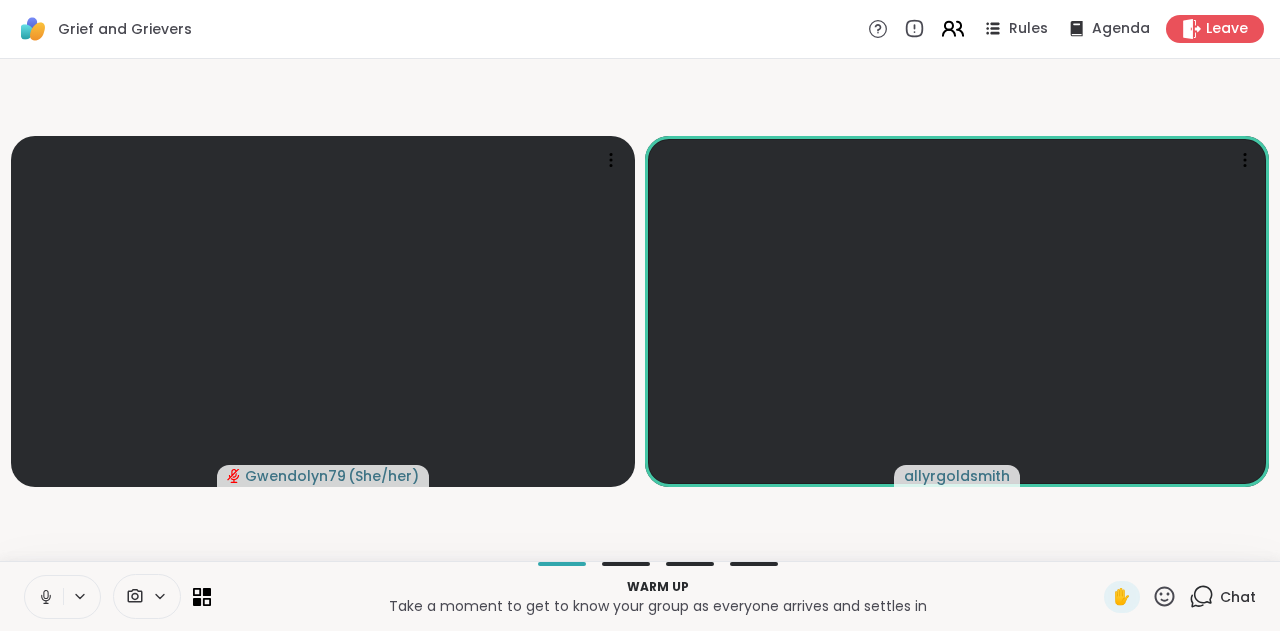 click 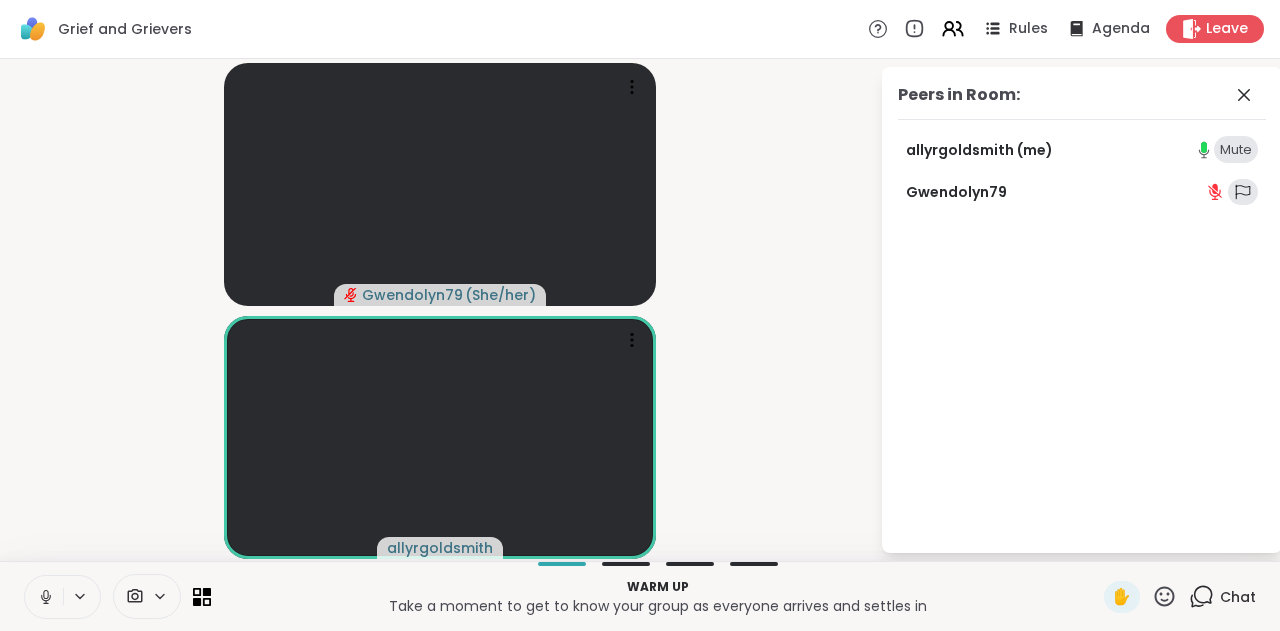 click 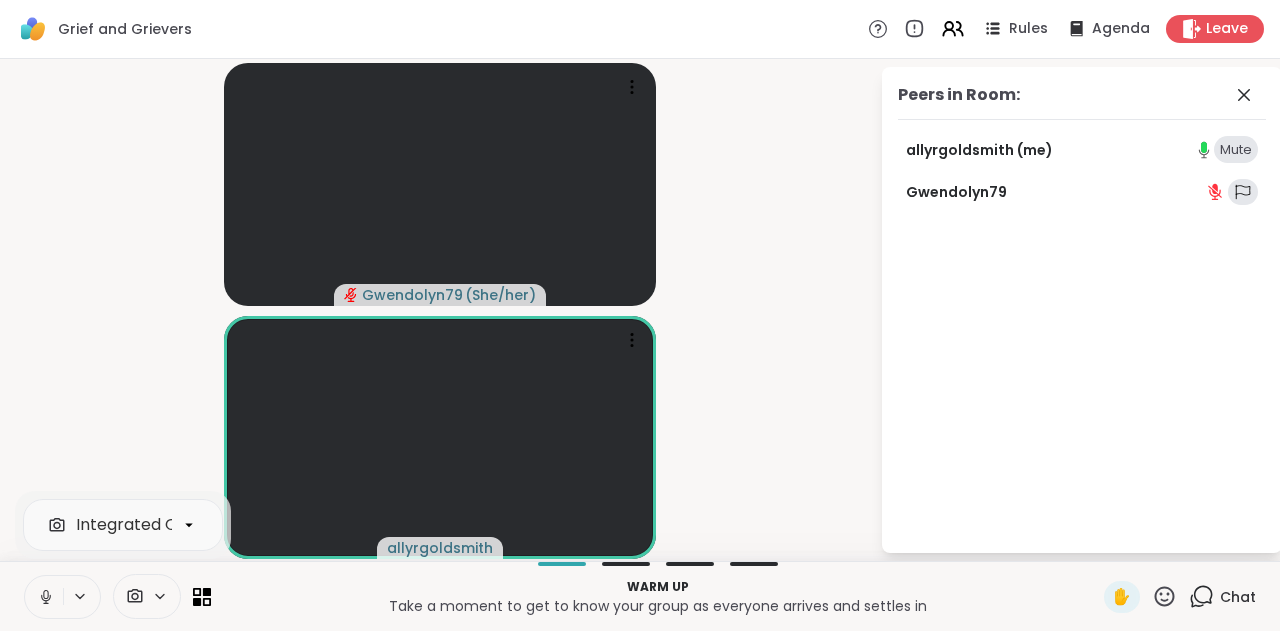 click 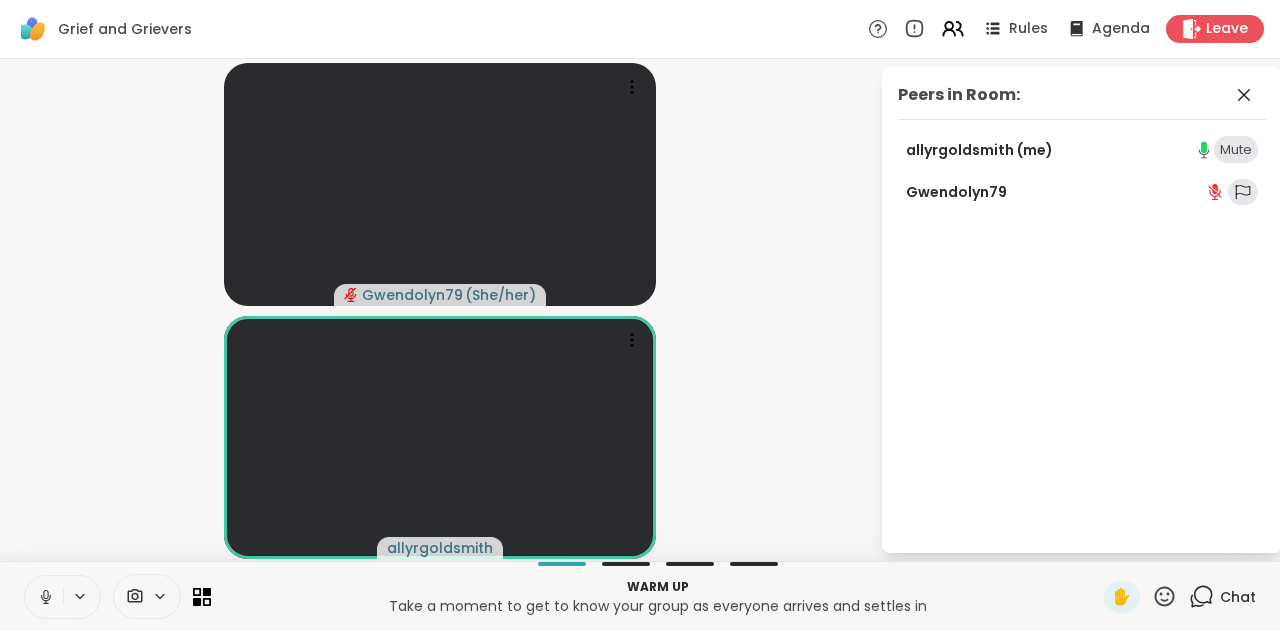 click 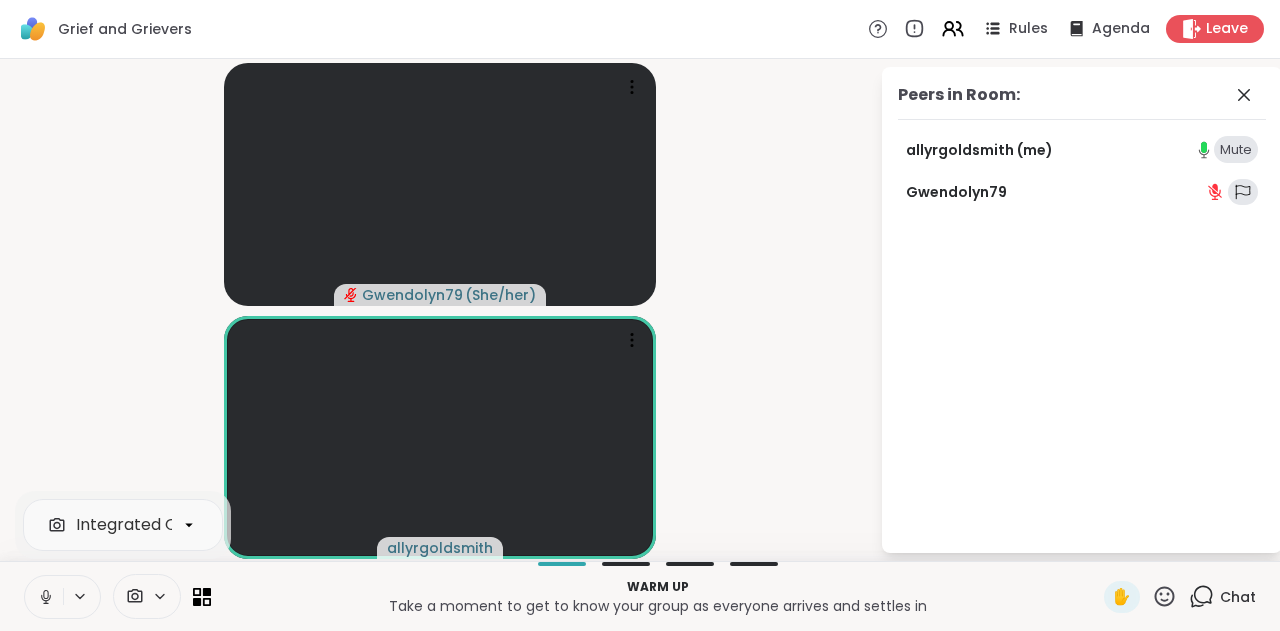 click 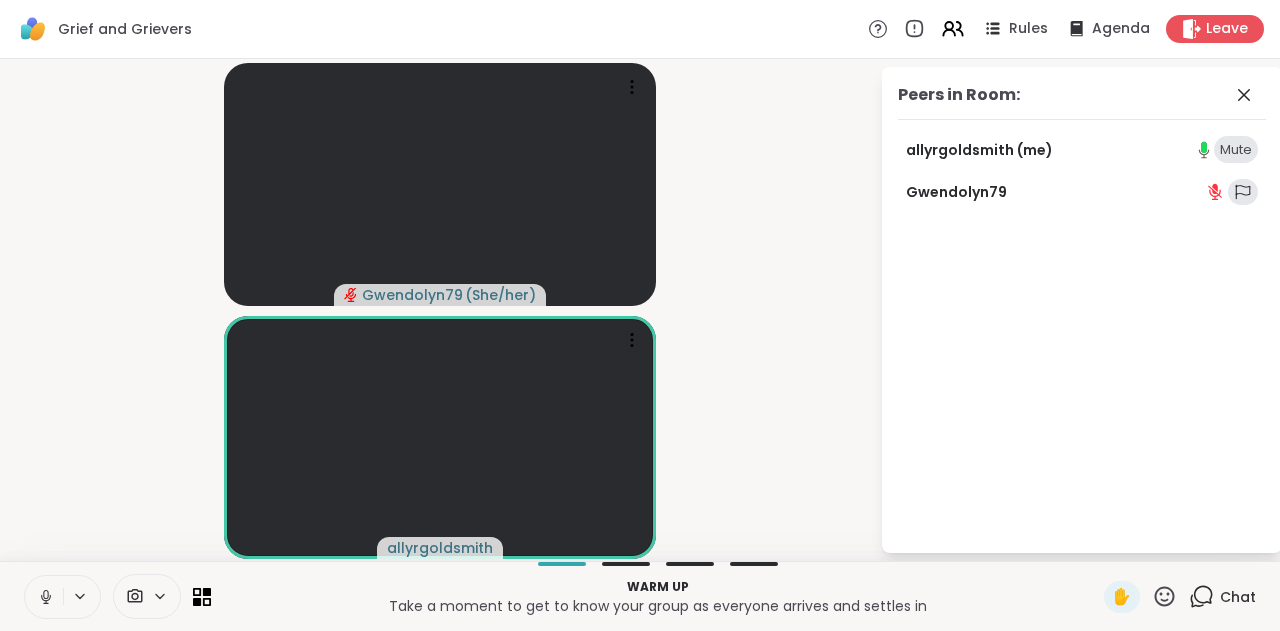 click 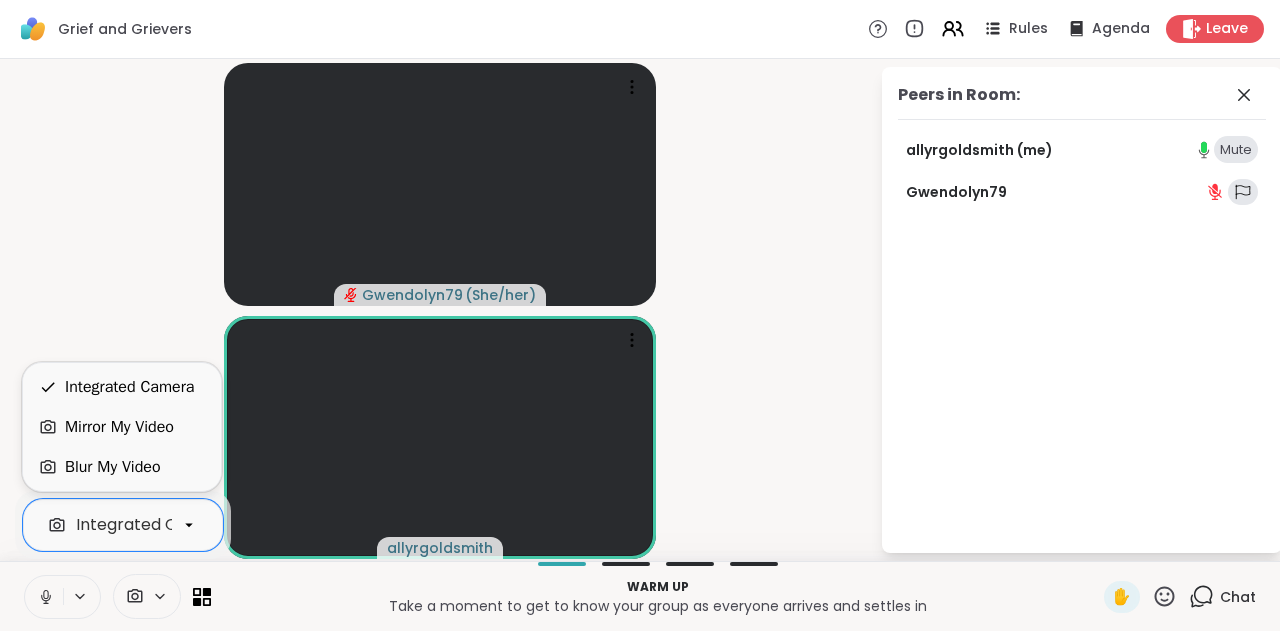click on "Integrated Camera" at bounding box center [153, 525] 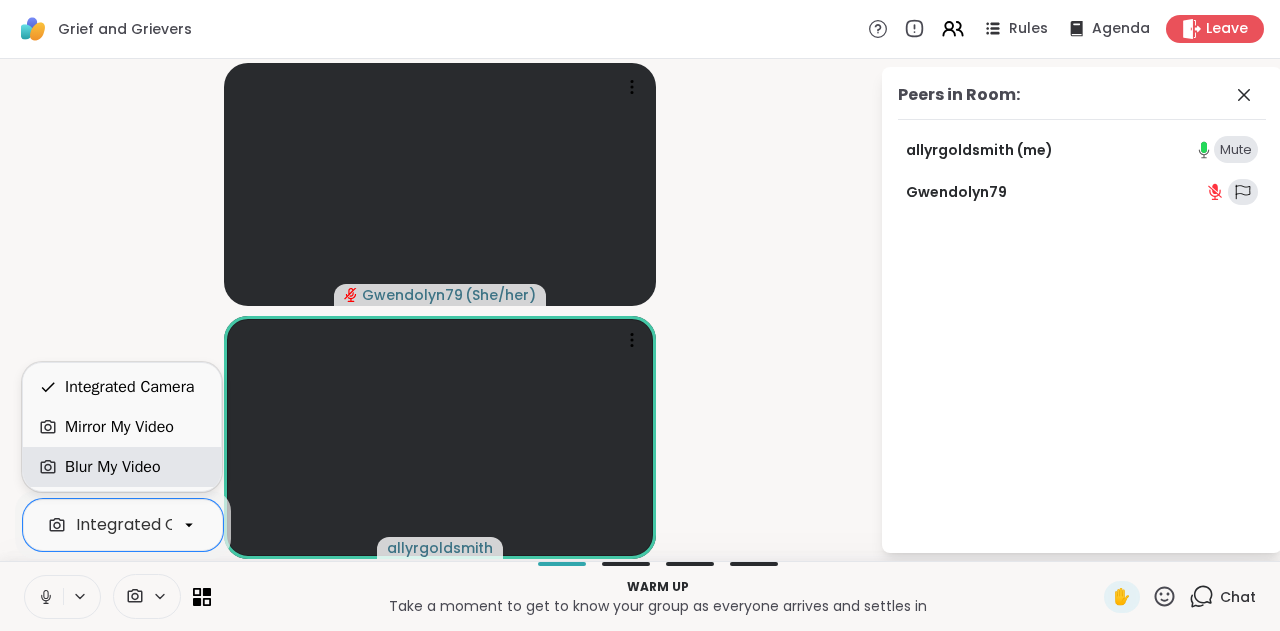 click on "Blur My Video" at bounding box center [113, 467] 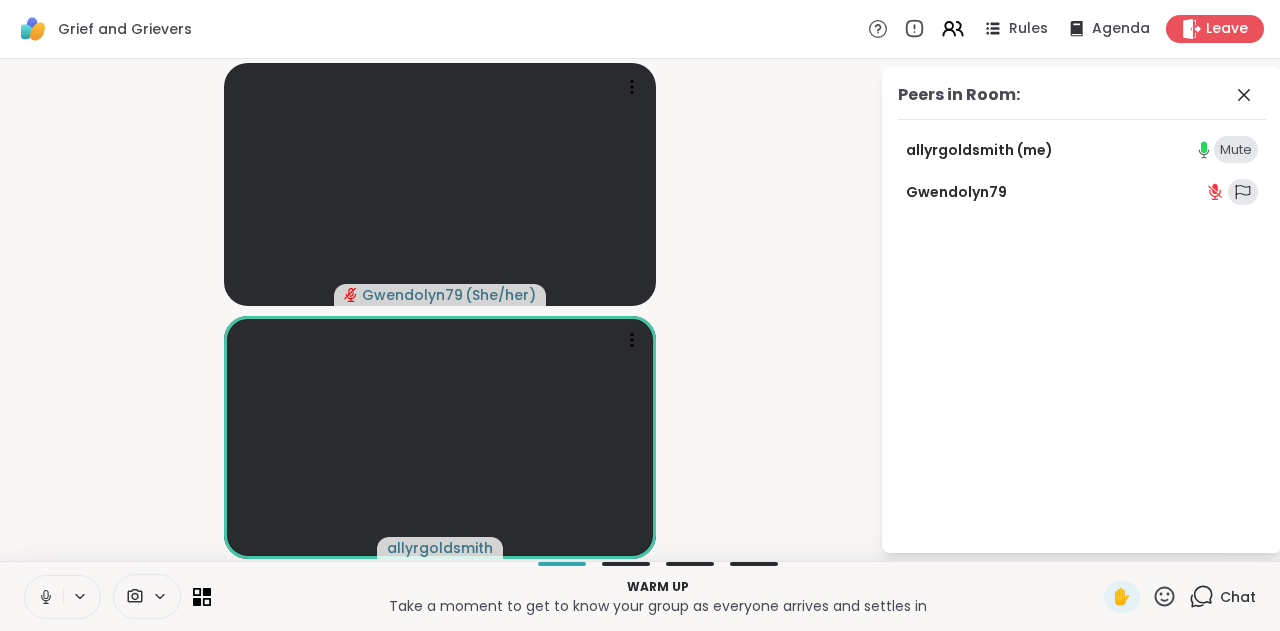 click on "Mute" at bounding box center (1236, 150) 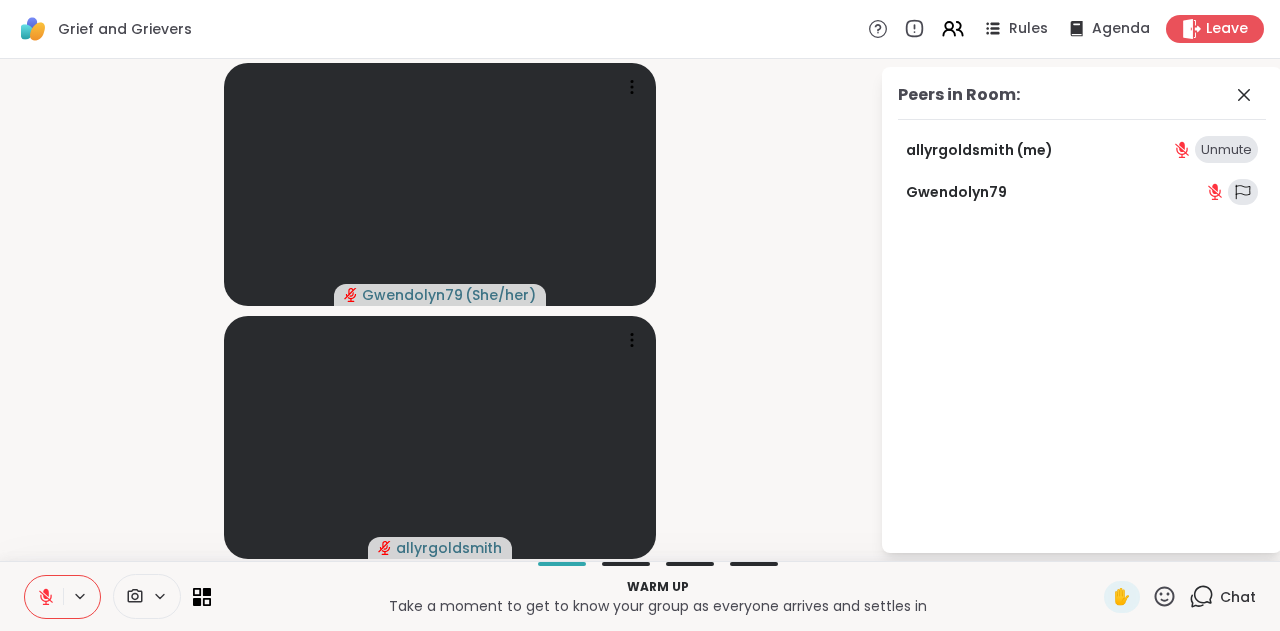 click on "Warm up Take a moment to get to know your group as everyone arrives and settles in ✋ Chat" at bounding box center (640, 596) 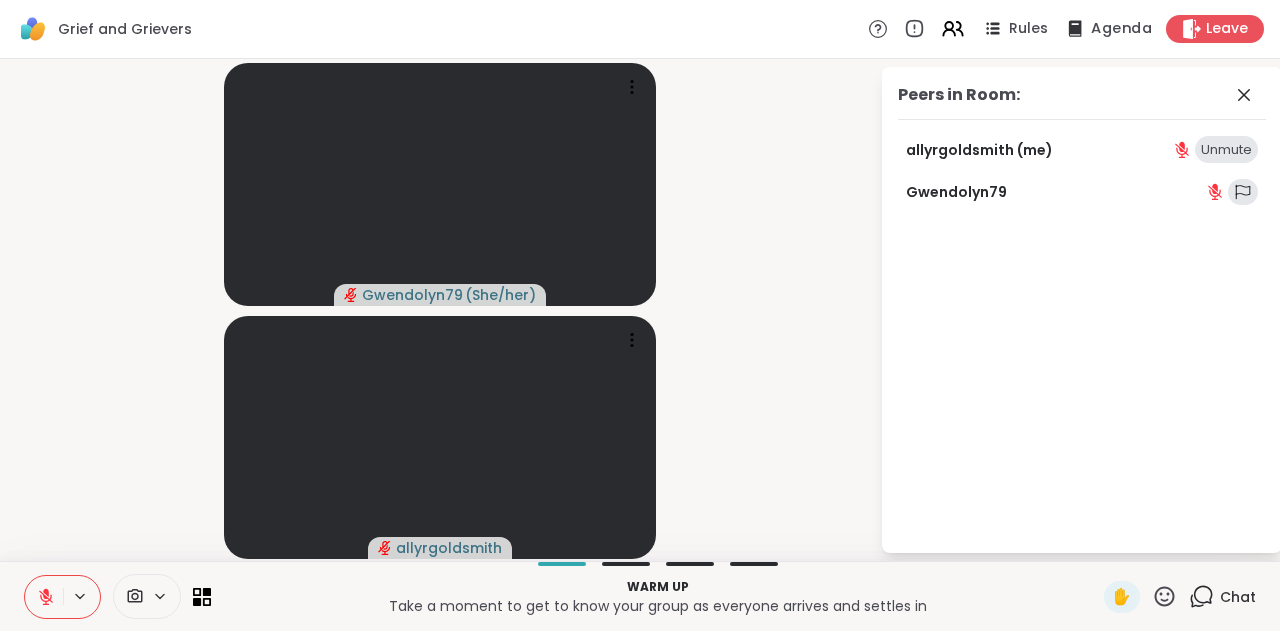 click on "Agenda" at bounding box center (1121, 29) 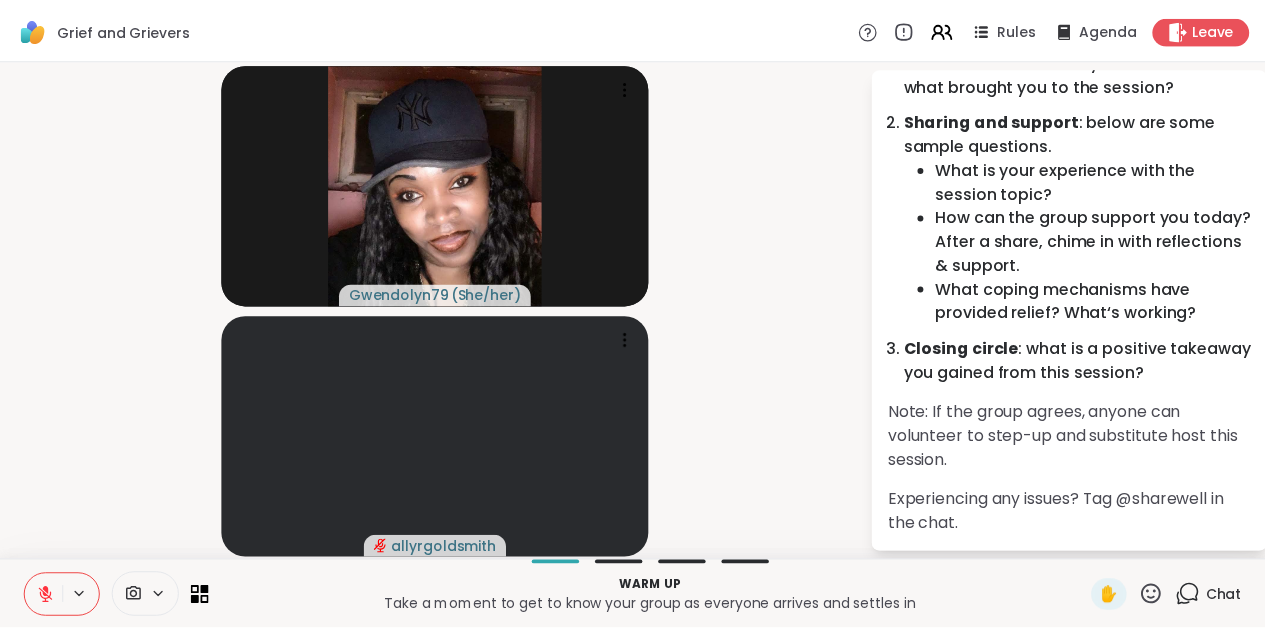 scroll, scrollTop: 0, scrollLeft: 0, axis: both 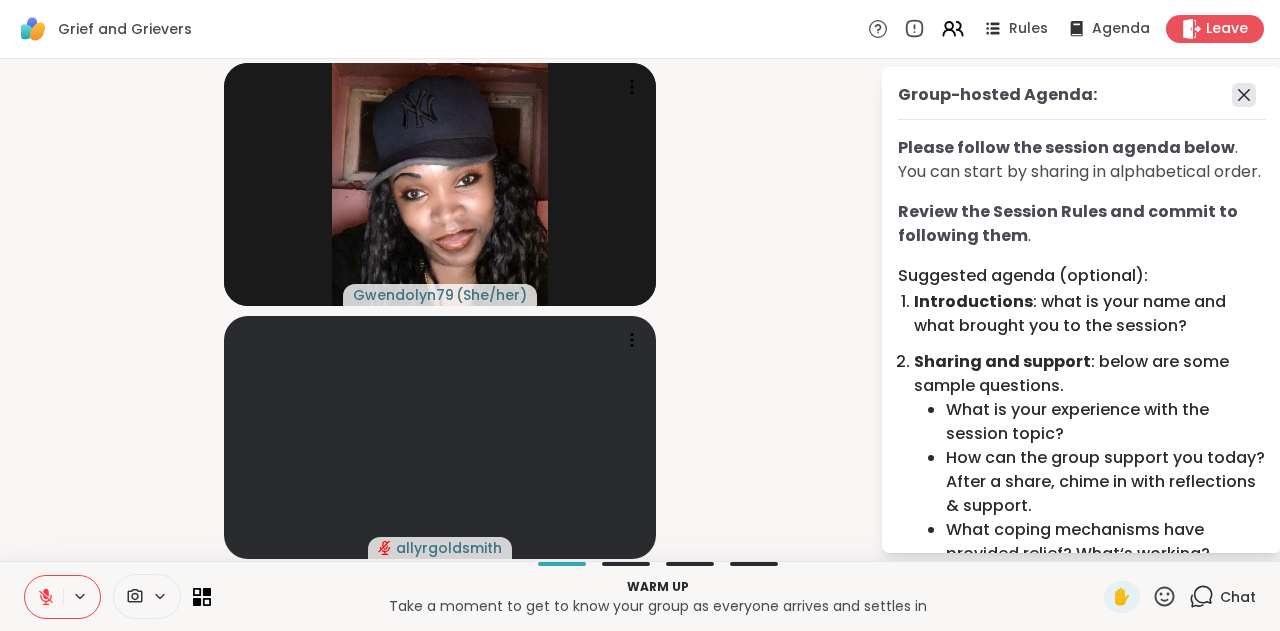 click 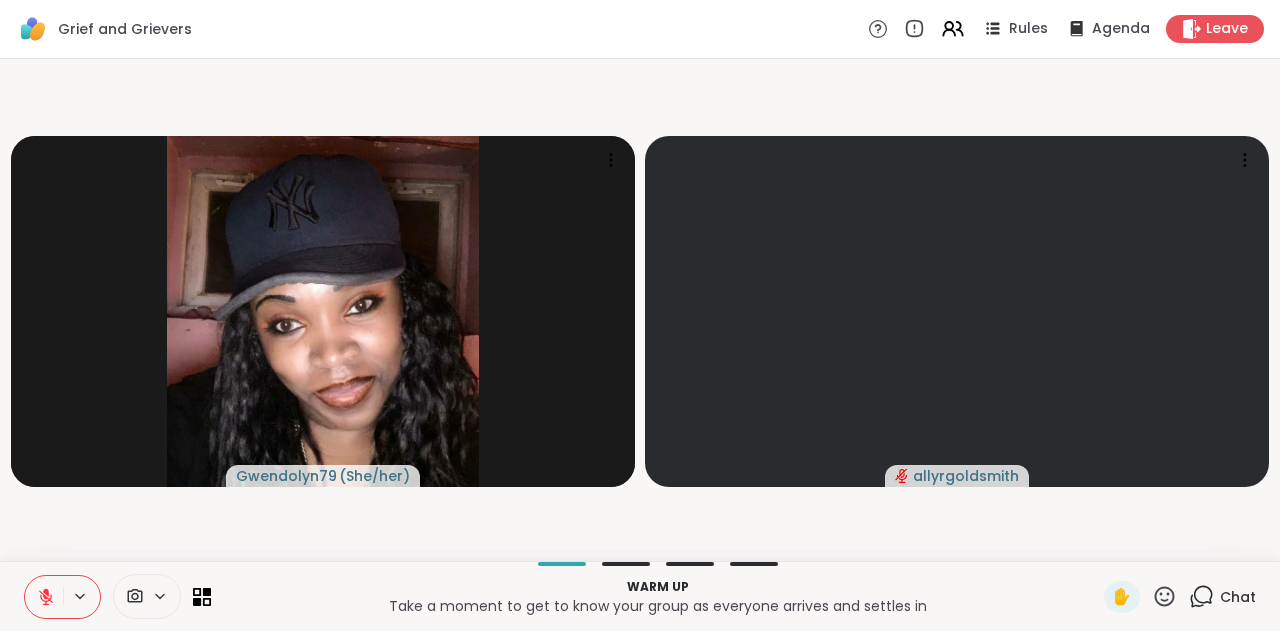 click at bounding box center (147, 596) 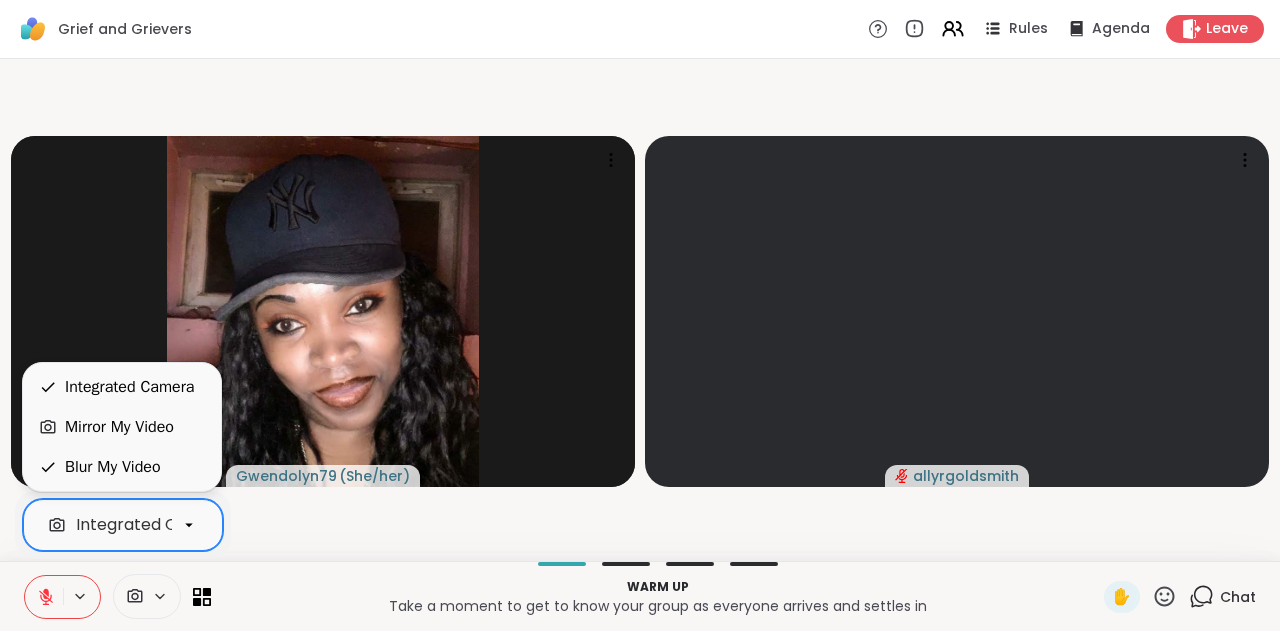 click 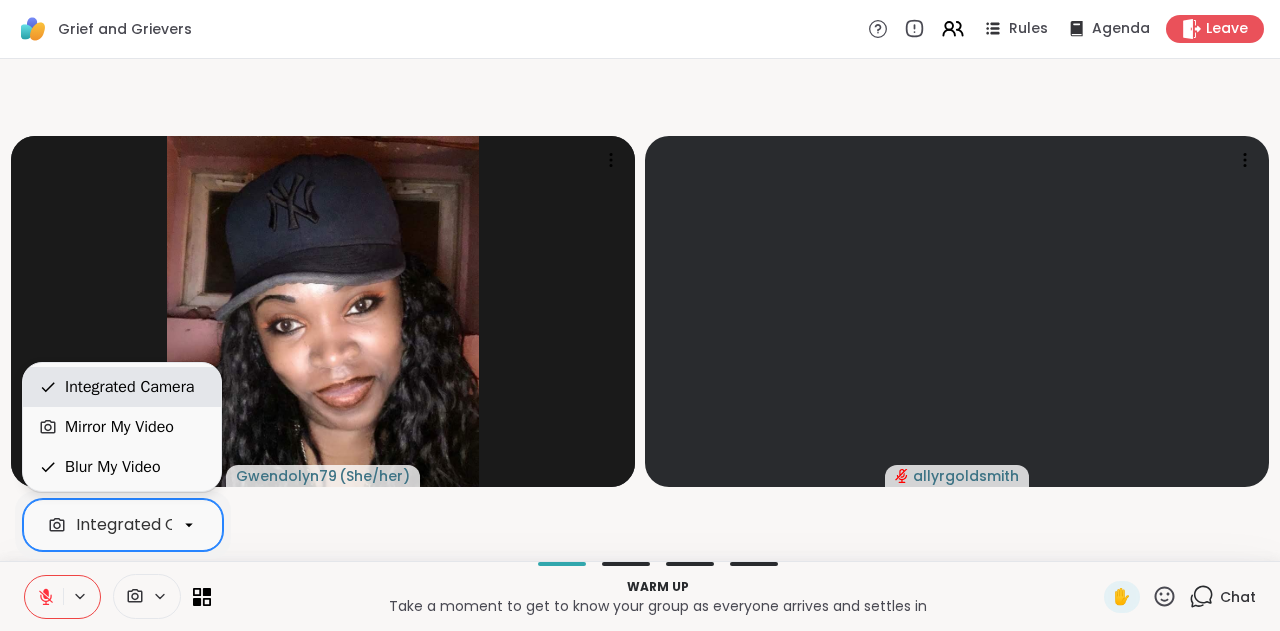 click on "Integrated Camera" at bounding box center [129, 387] 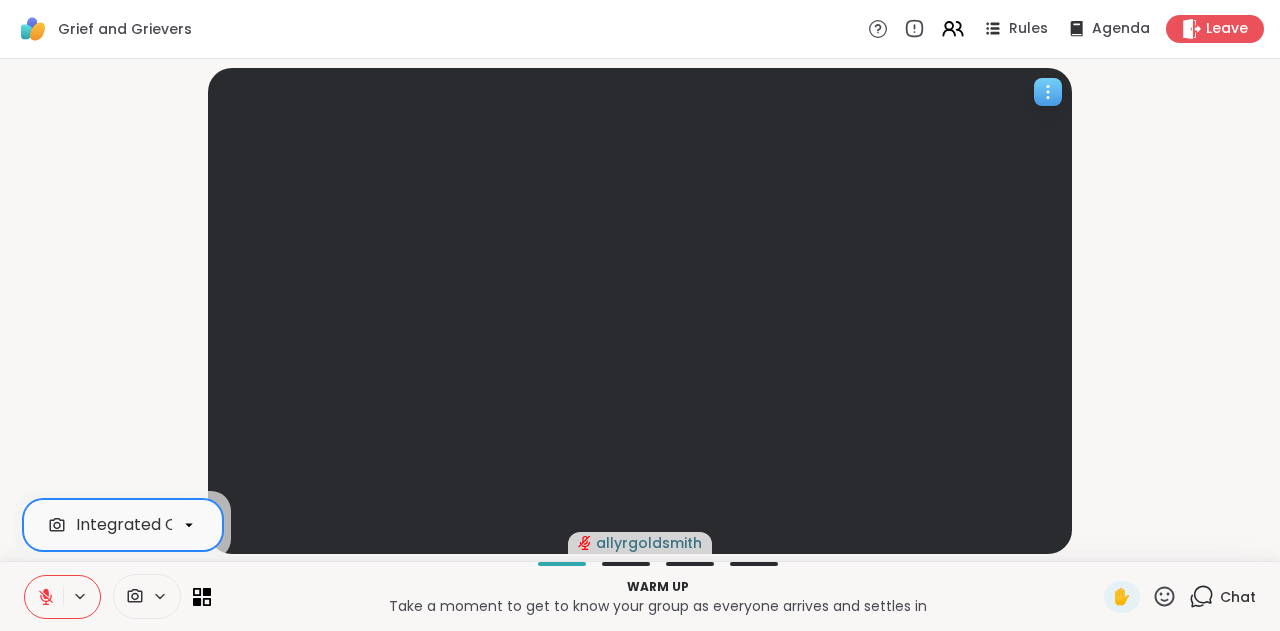 click at bounding box center [1048, 92] 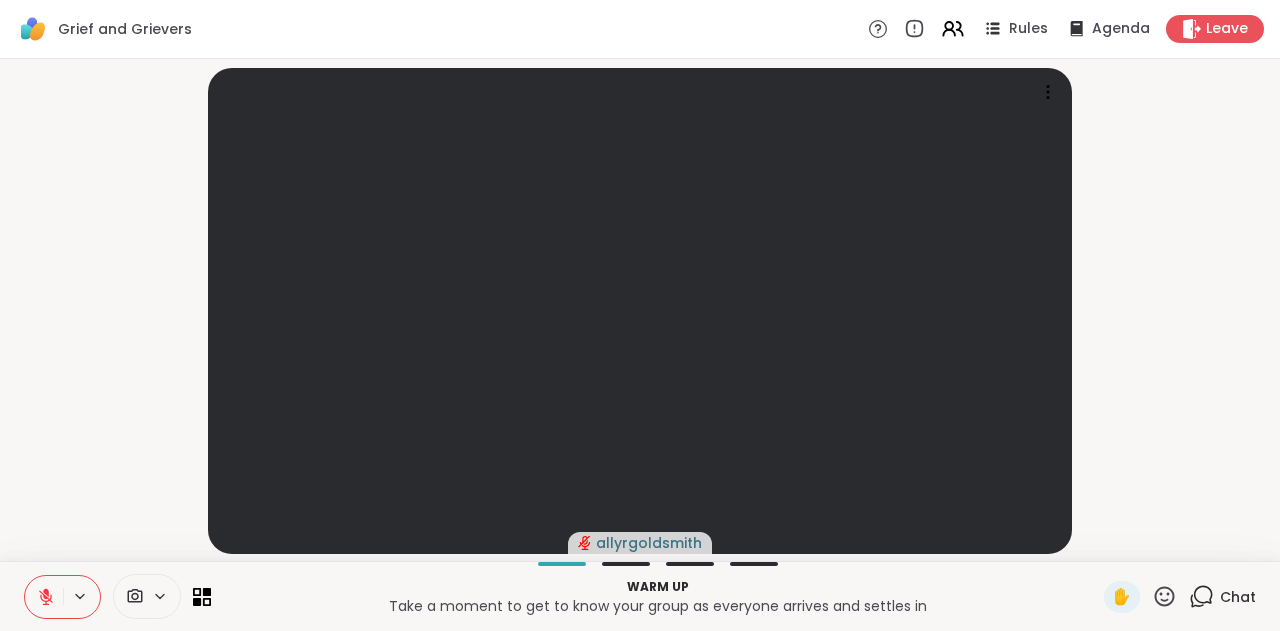 click on "allyrgoldsmith" at bounding box center [640, 310] 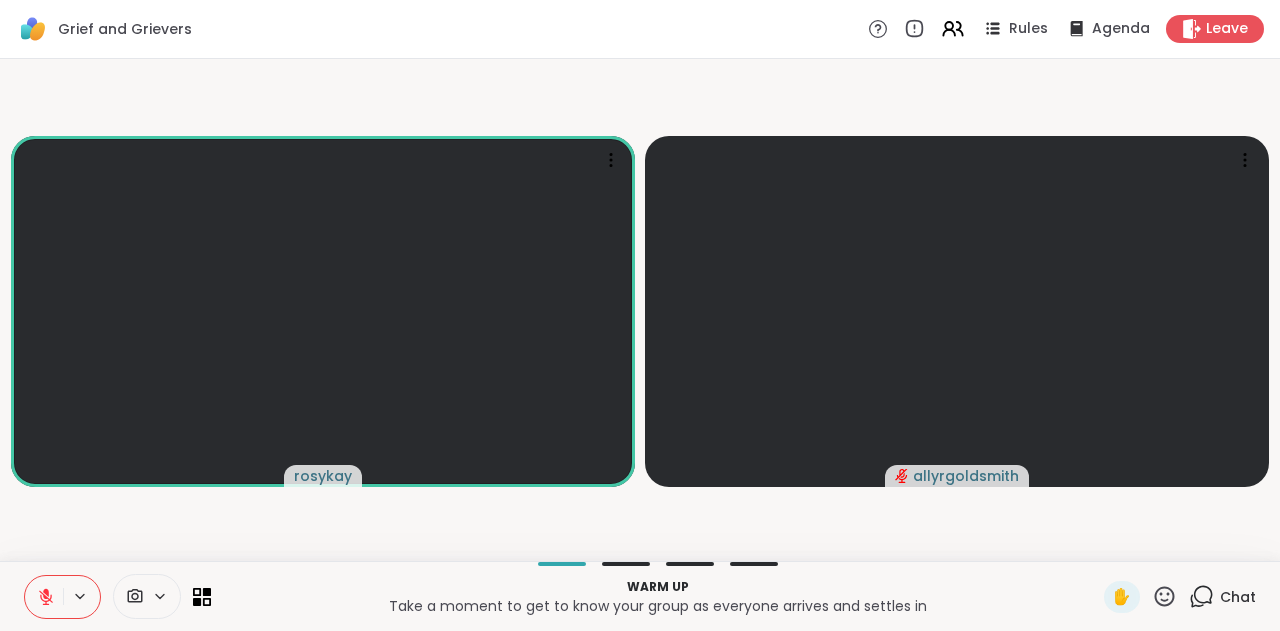 click 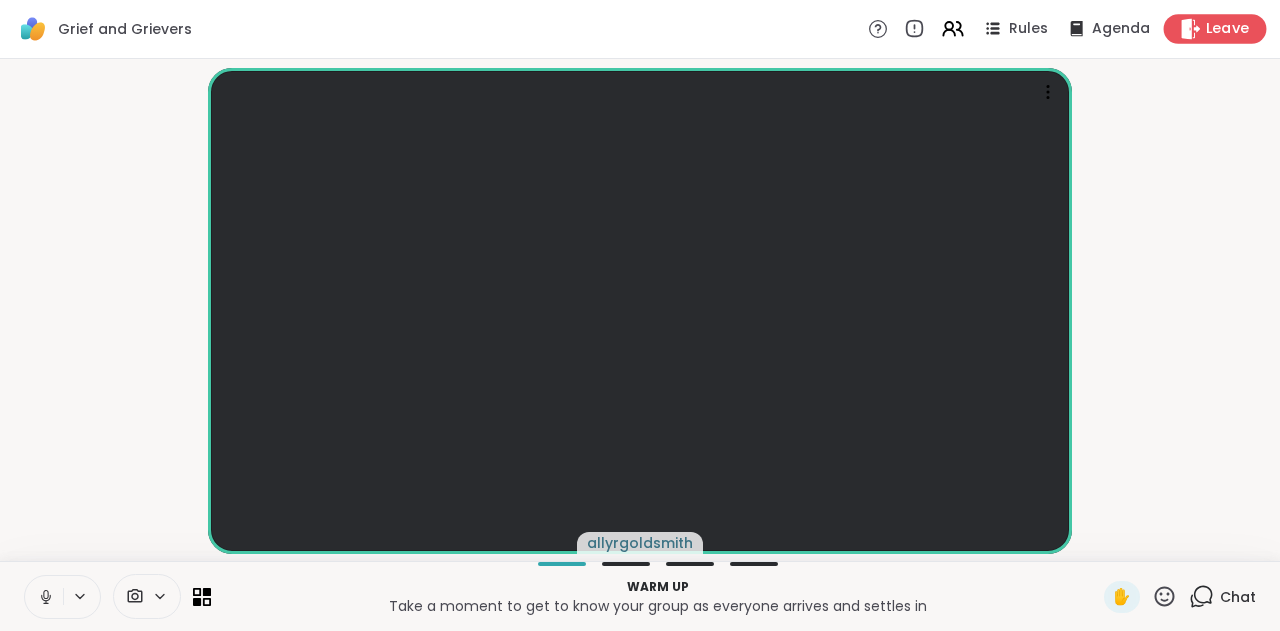 click on "Leave" at bounding box center (1228, 29) 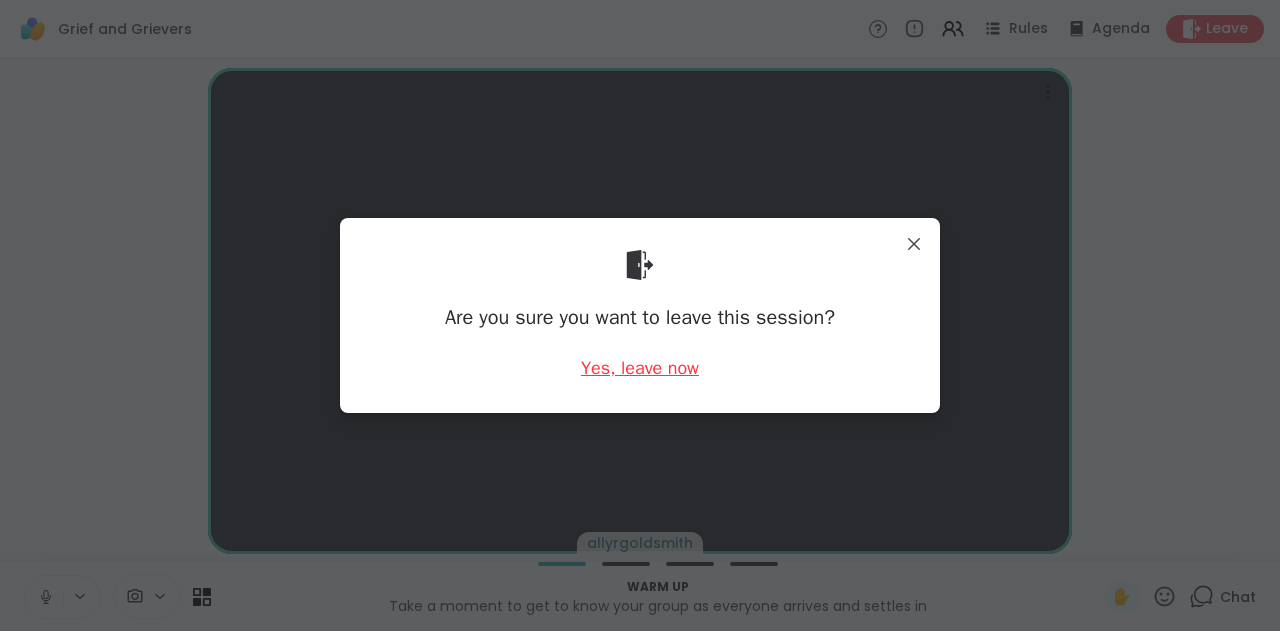 click on "Yes, leave now" at bounding box center [640, 368] 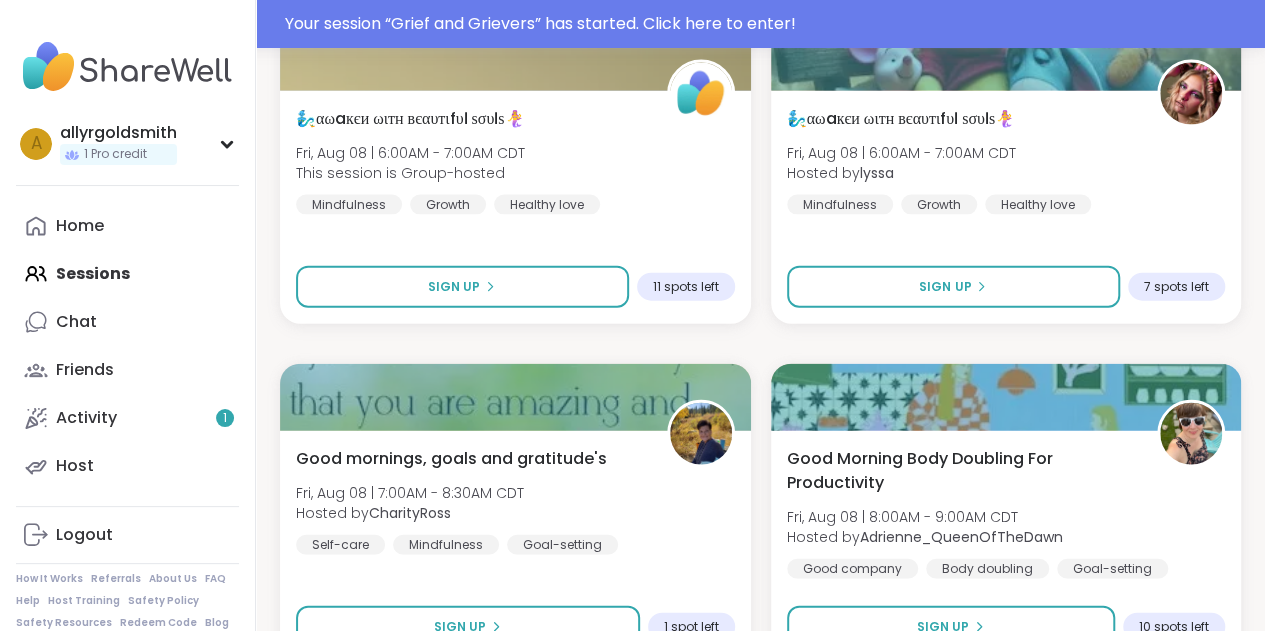 scroll, scrollTop: 2090, scrollLeft: 0, axis: vertical 